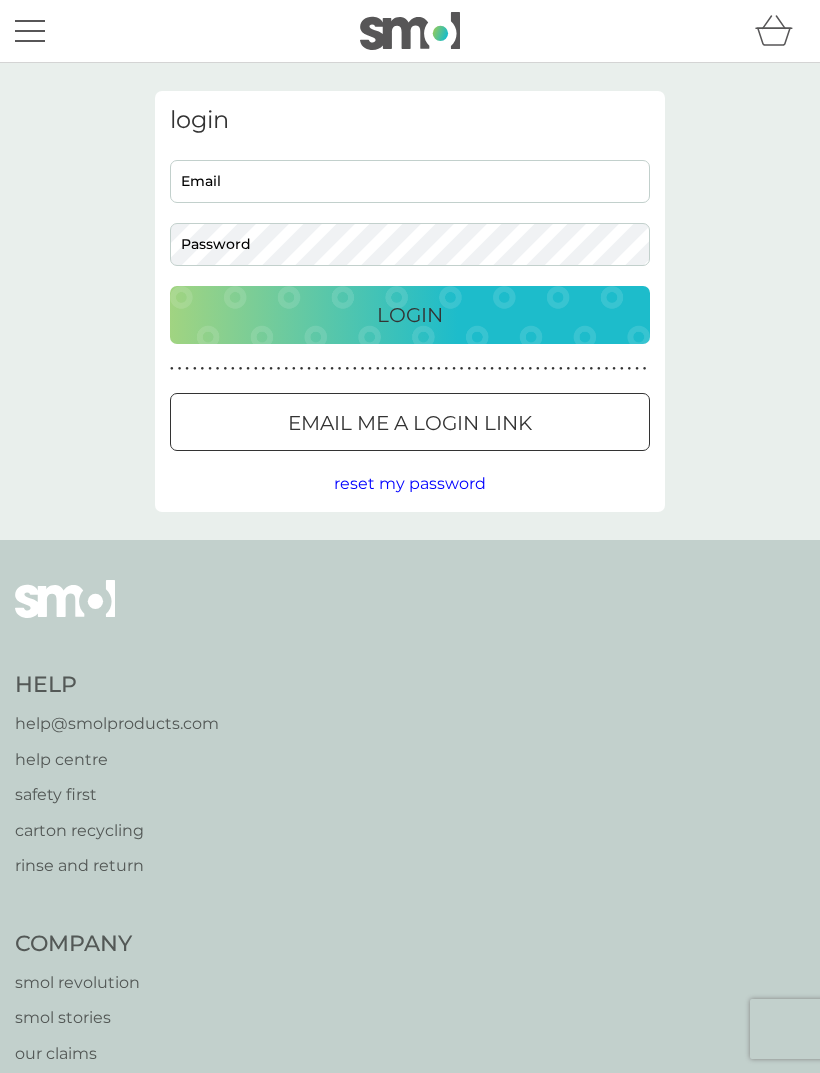 scroll, scrollTop: 0, scrollLeft: 0, axis: both 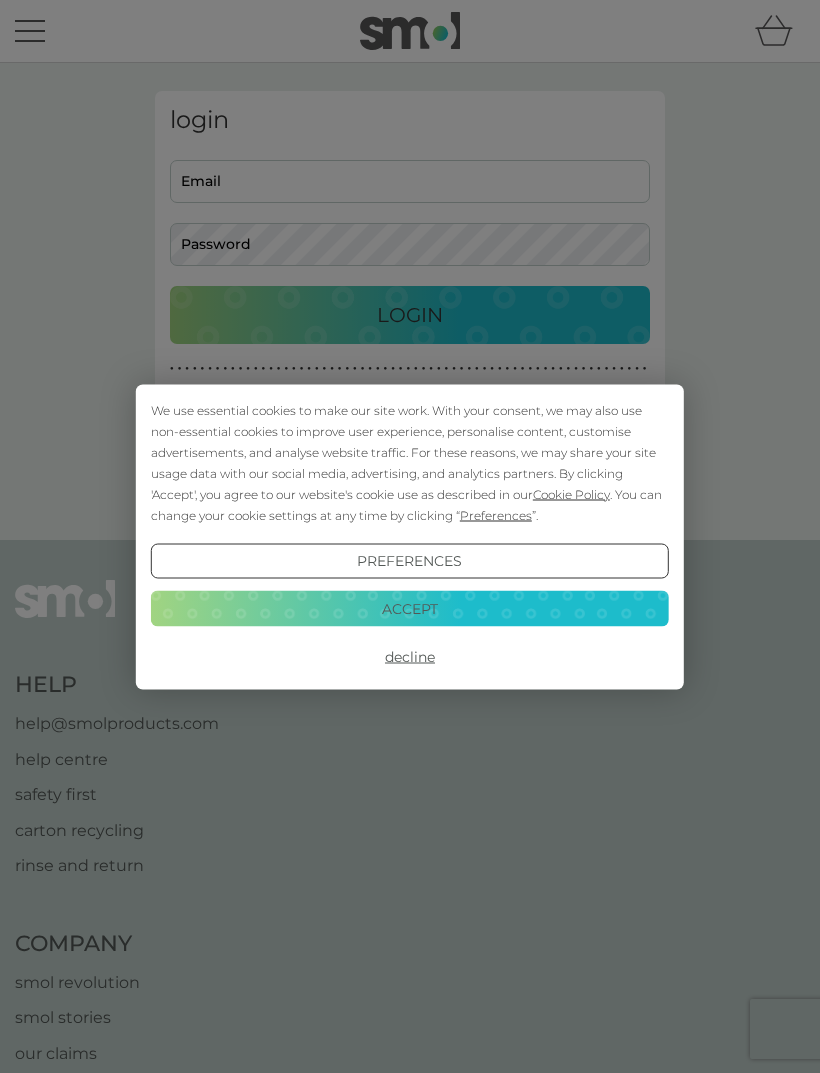 click on "Decline" at bounding box center (410, 657) 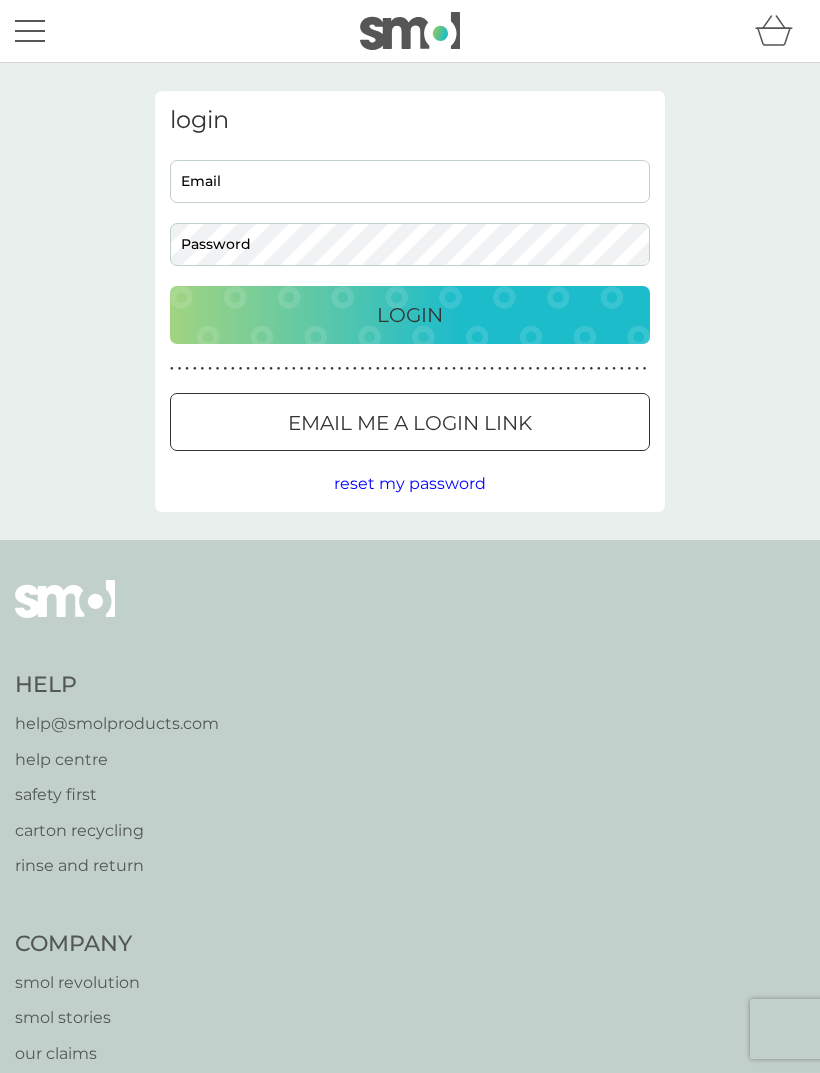 scroll, scrollTop: 0, scrollLeft: 0, axis: both 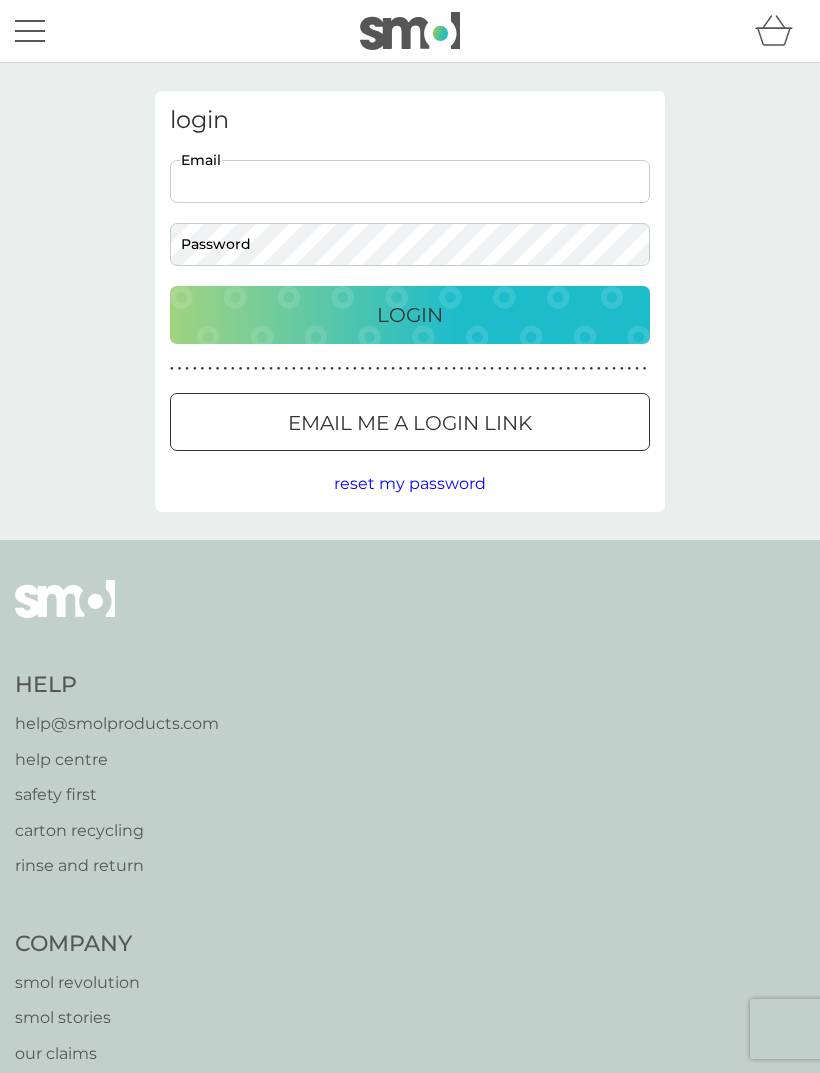 click on "Email" at bounding box center [410, 181] 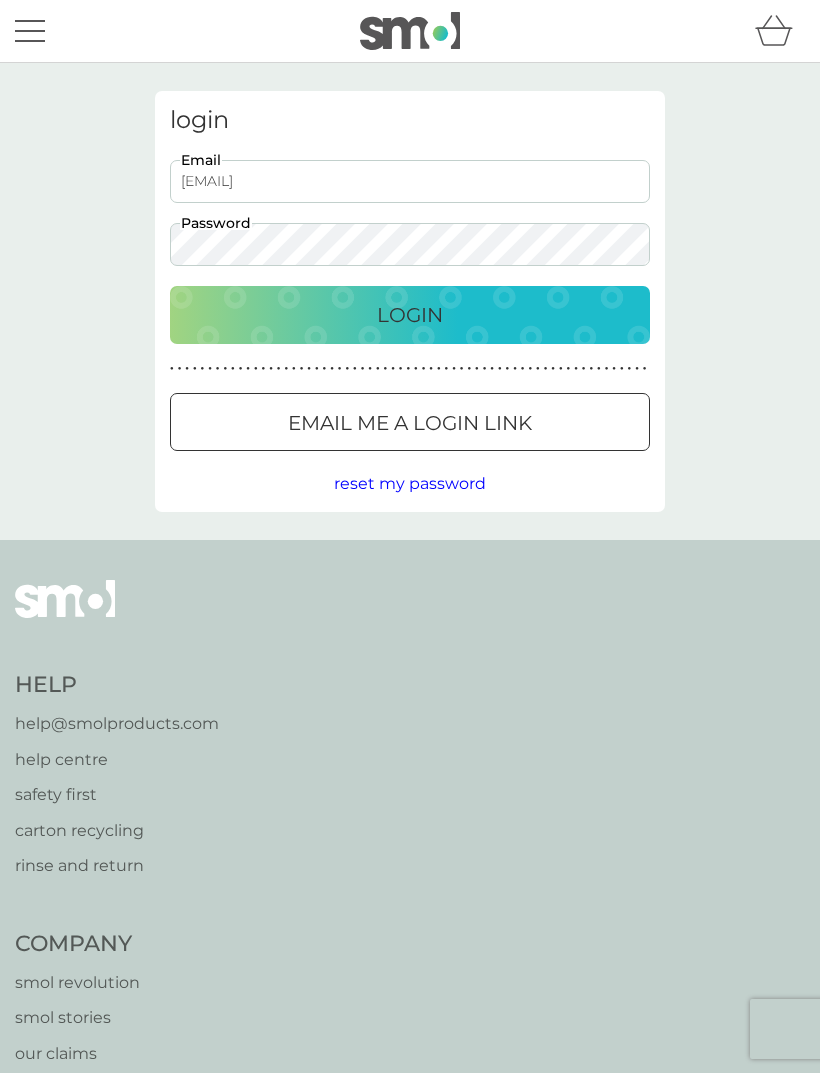 click on "Login" at bounding box center (410, 315) 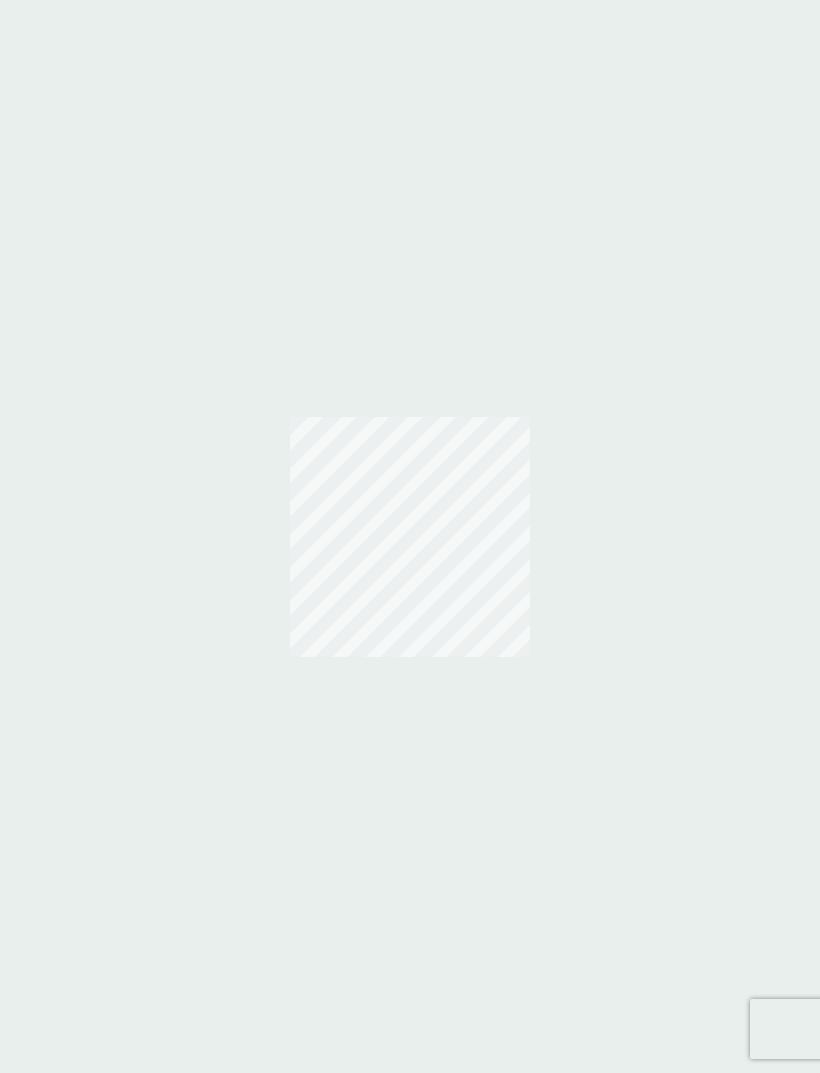 scroll, scrollTop: 0, scrollLeft: 0, axis: both 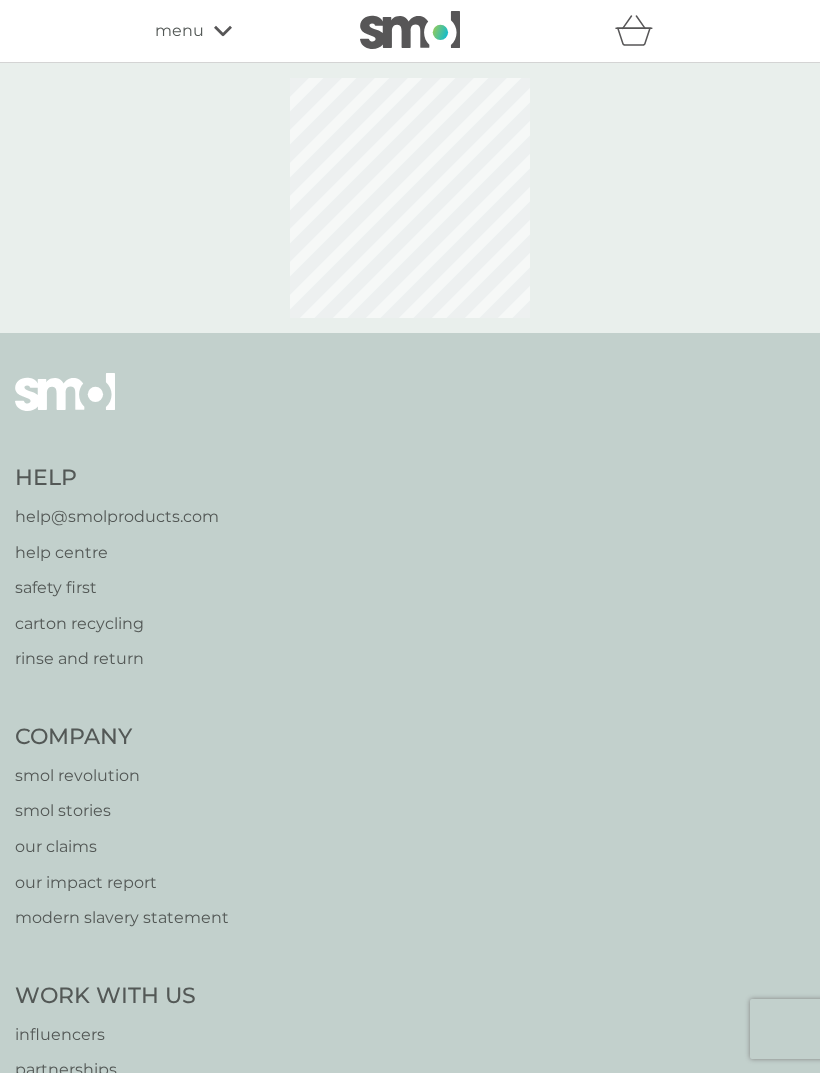 select on "112" 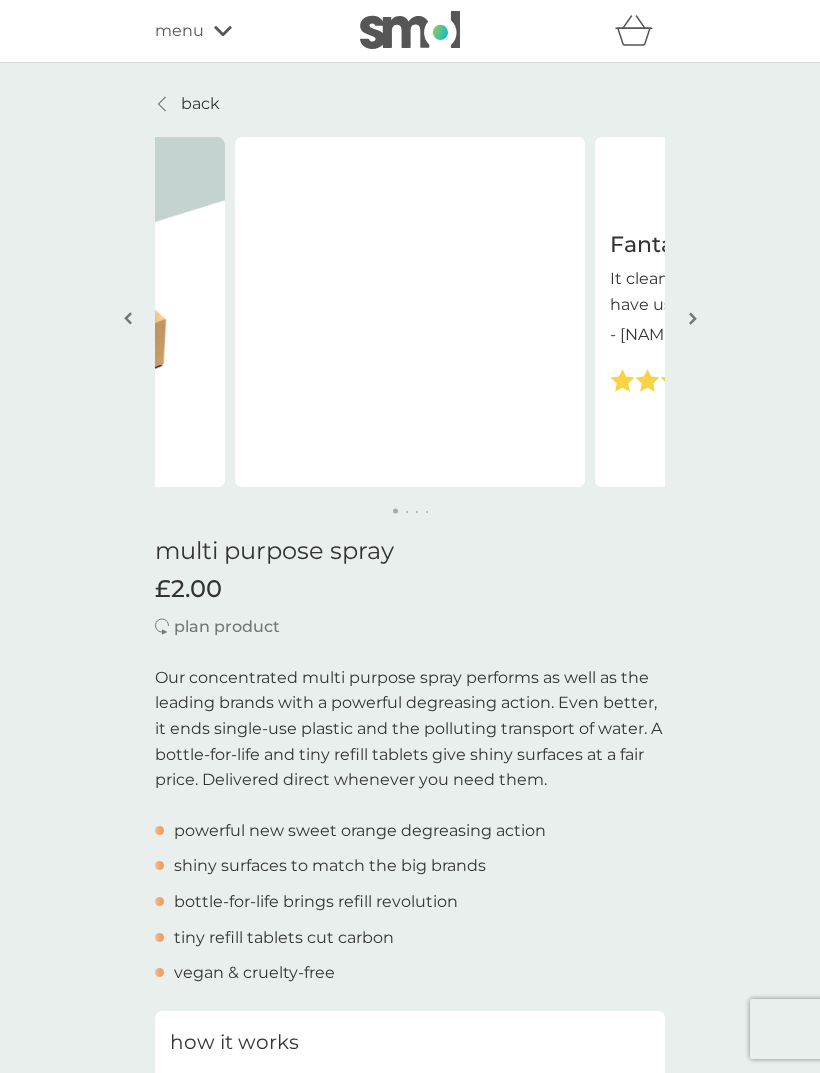 click on "menu" at bounding box center (179, 31) 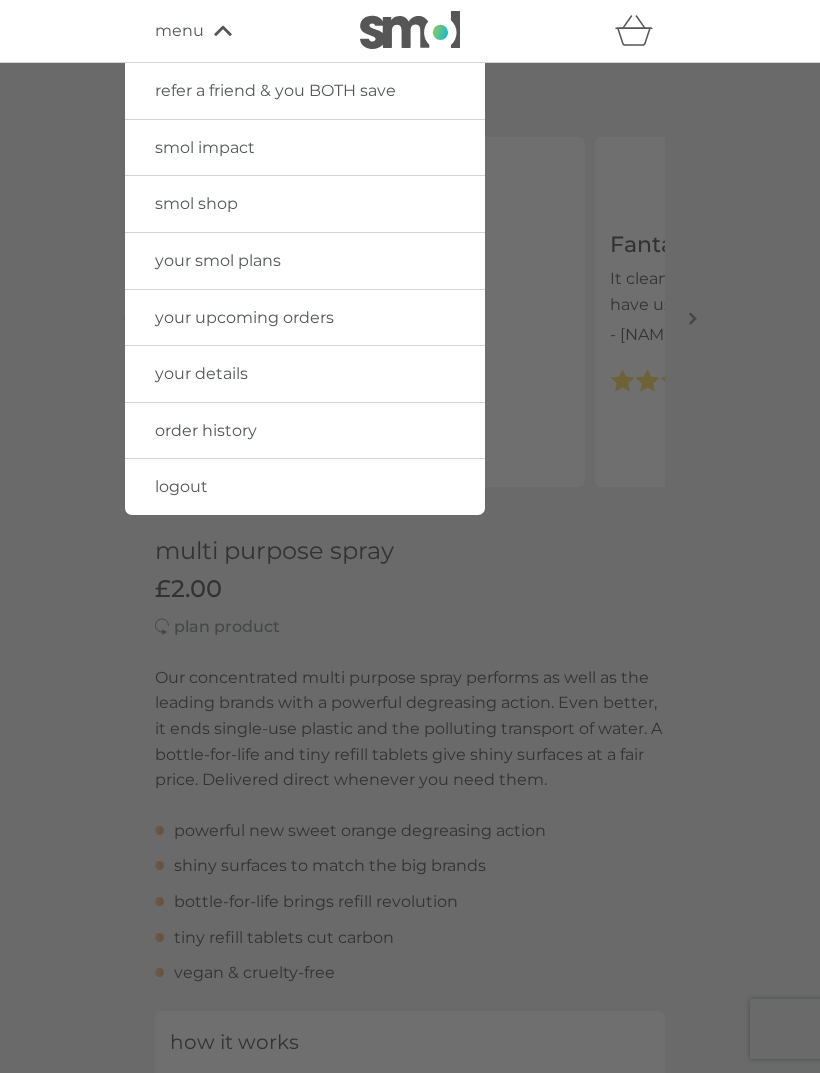 click on "your upcoming orders" at bounding box center [244, 317] 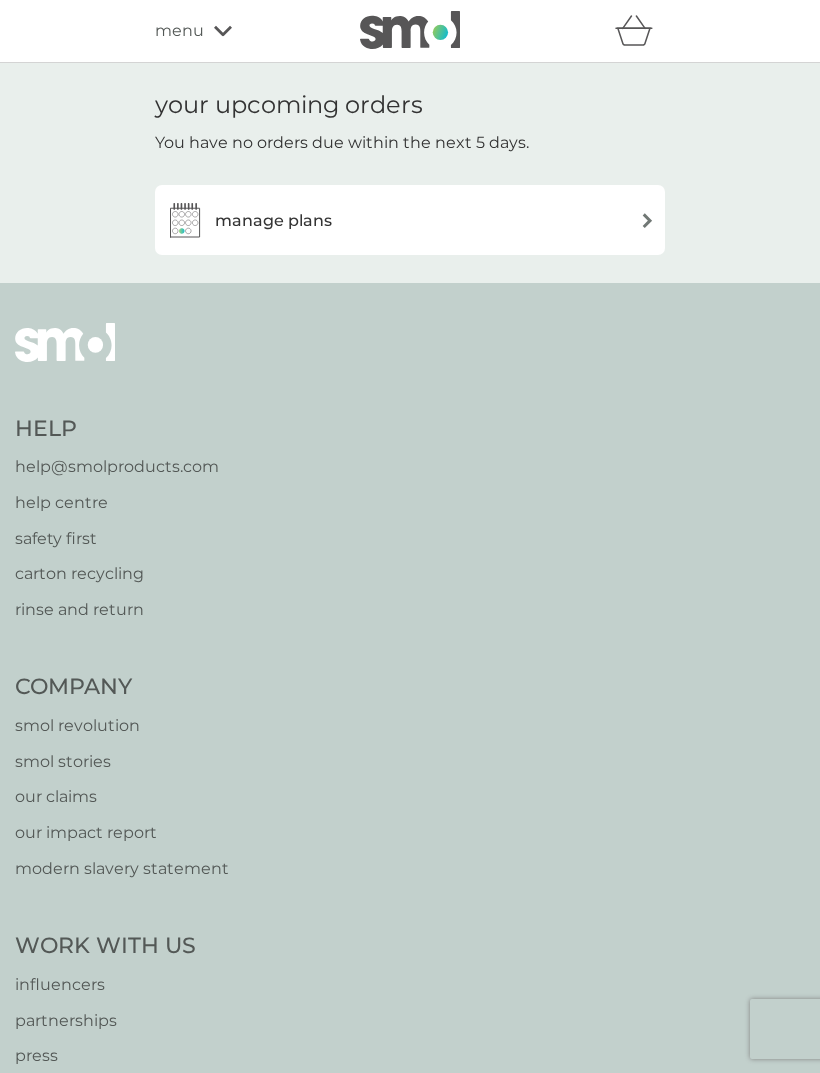 click on "manage plans" at bounding box center (410, 220) 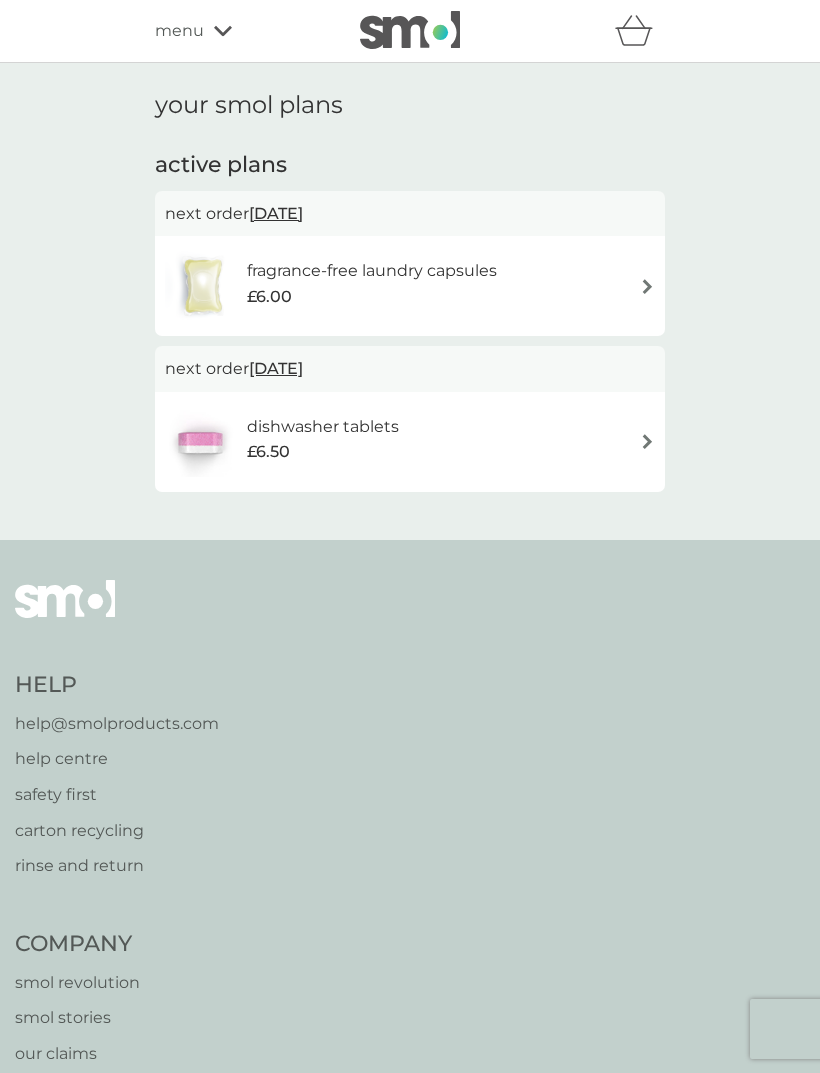 click on "dishwasher tablets £6.50" at bounding box center [410, 442] 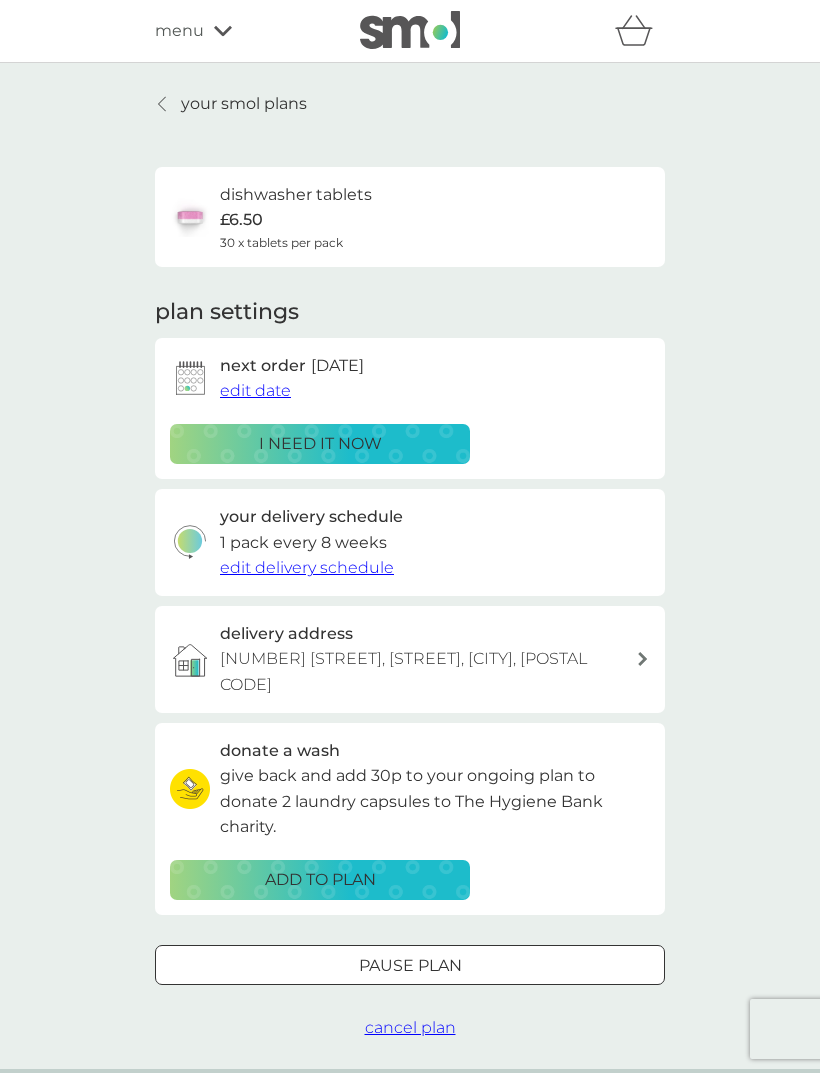 click on "i need it now" at bounding box center [320, 444] 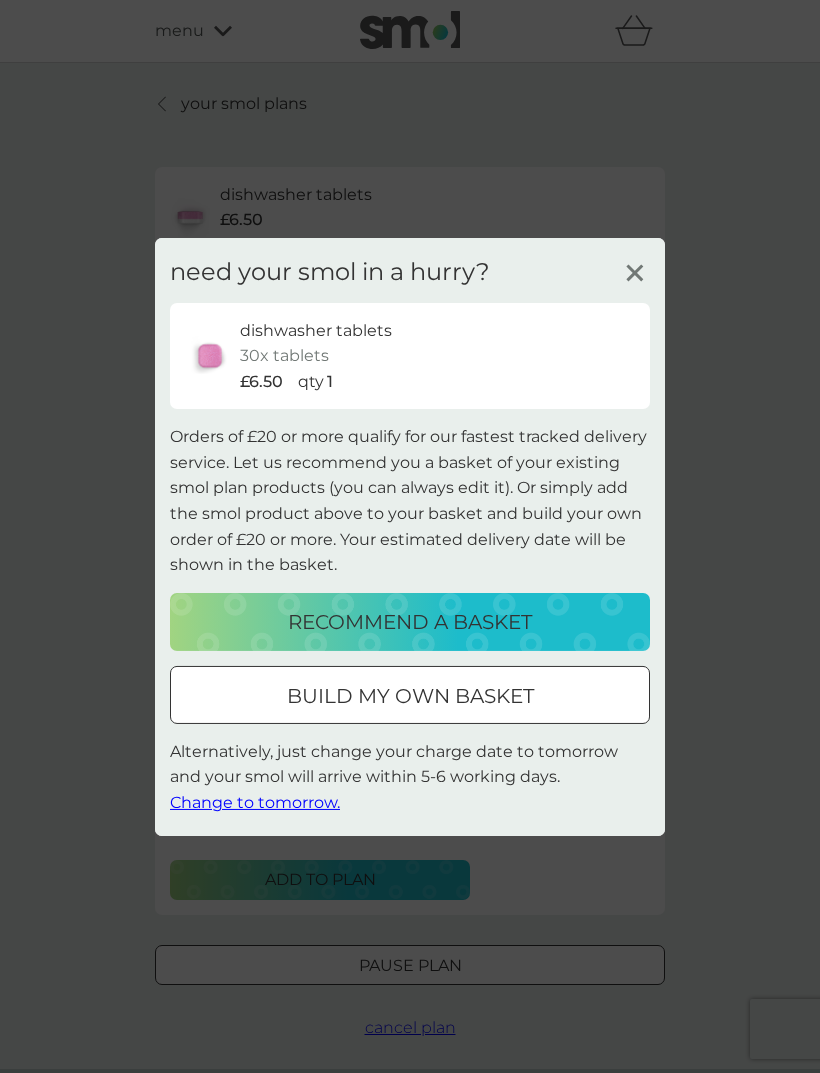 click on "recommend a basket" at bounding box center [410, 622] 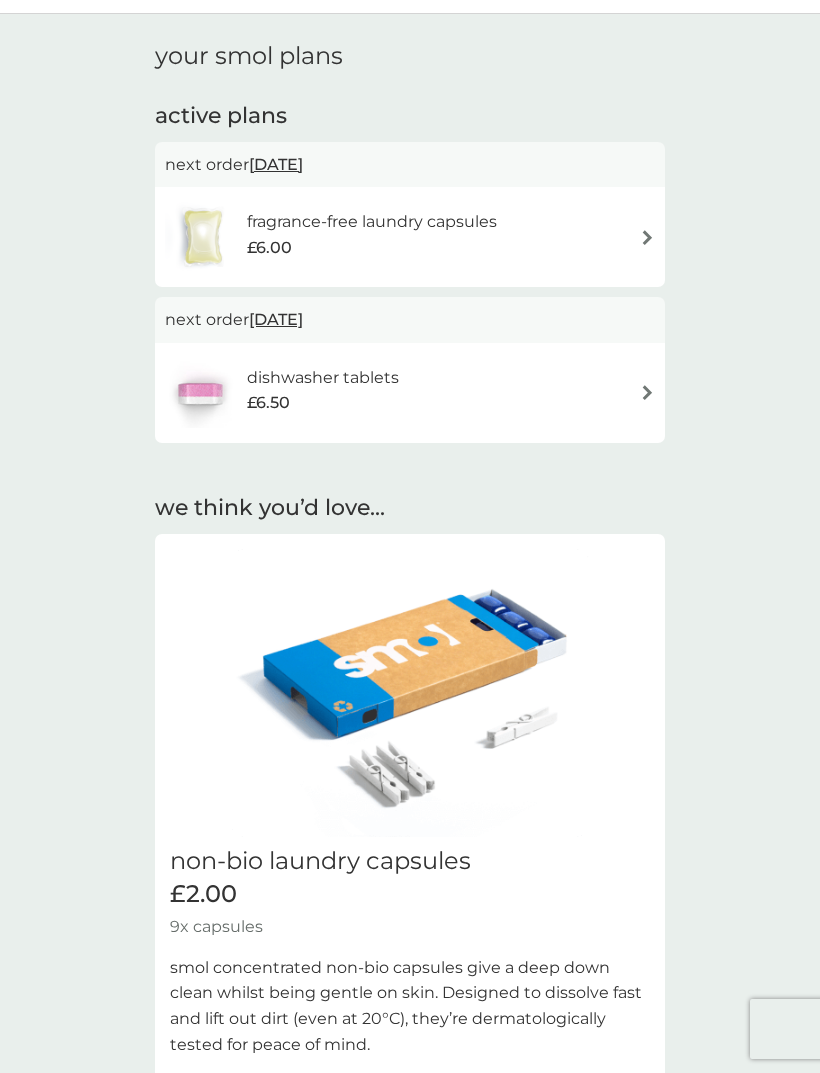 scroll, scrollTop: 48, scrollLeft: 0, axis: vertical 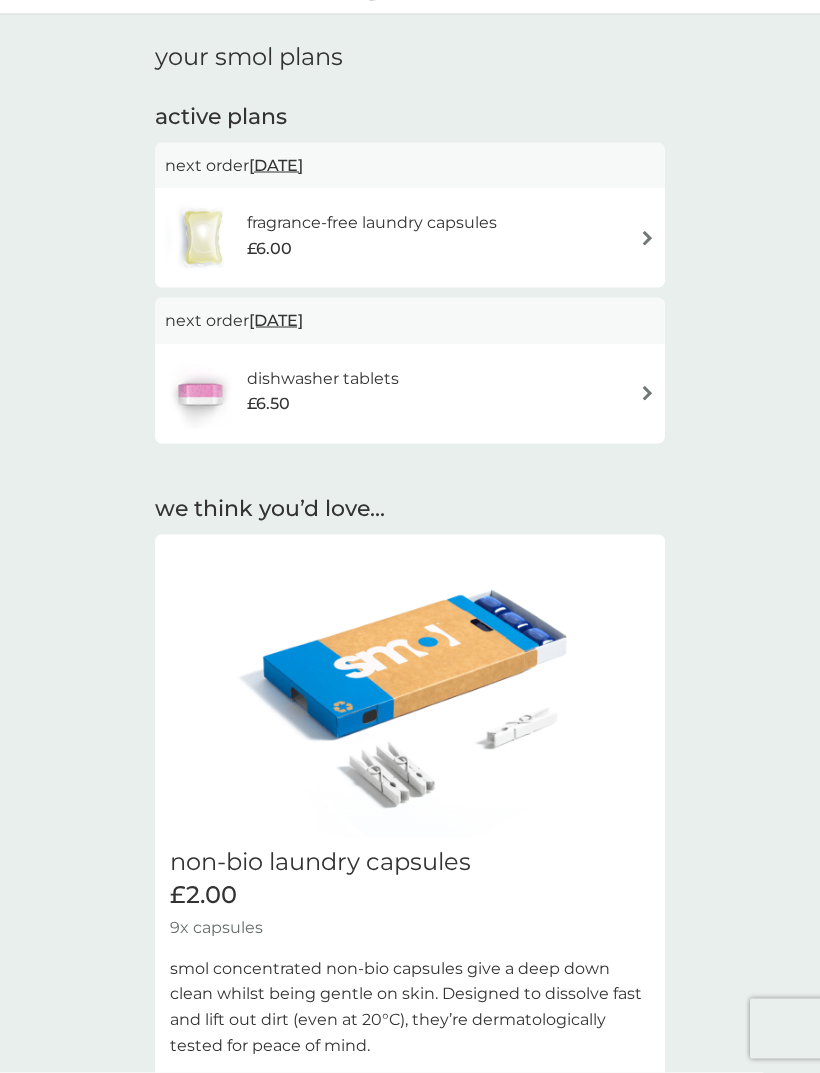 click on "dishwasher tablets £6.50" at bounding box center [410, 394] 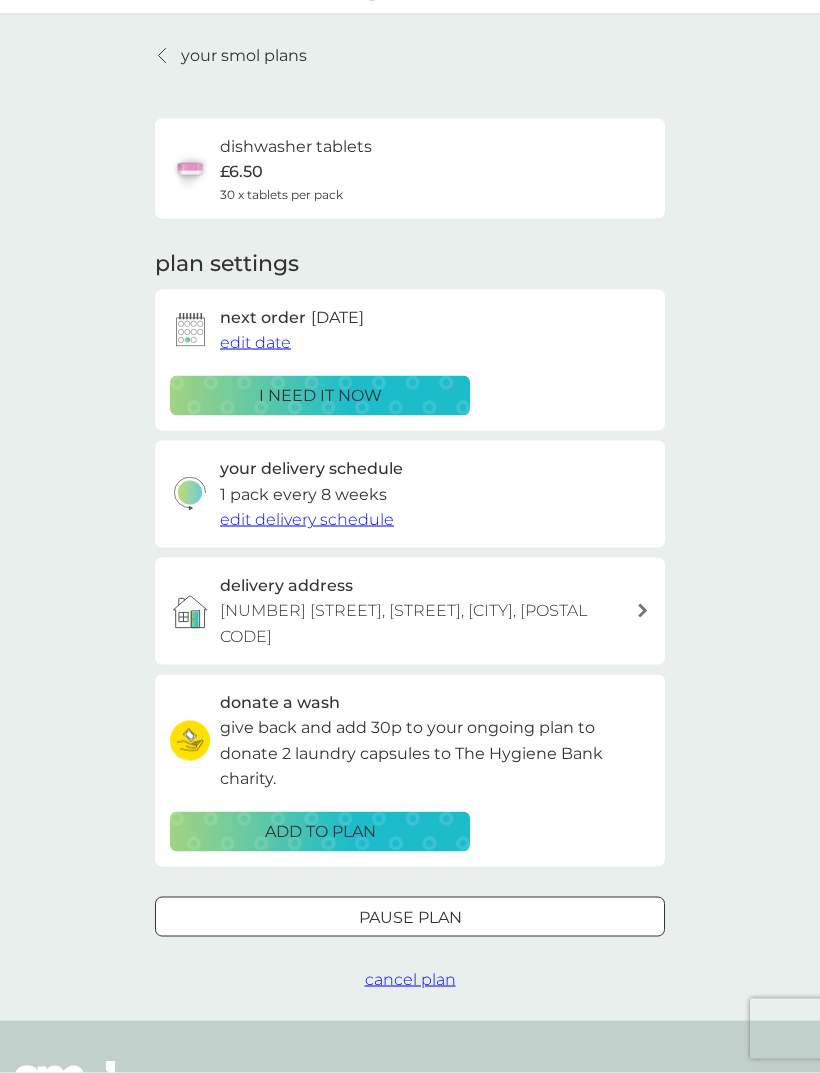 scroll, scrollTop: 0, scrollLeft: 0, axis: both 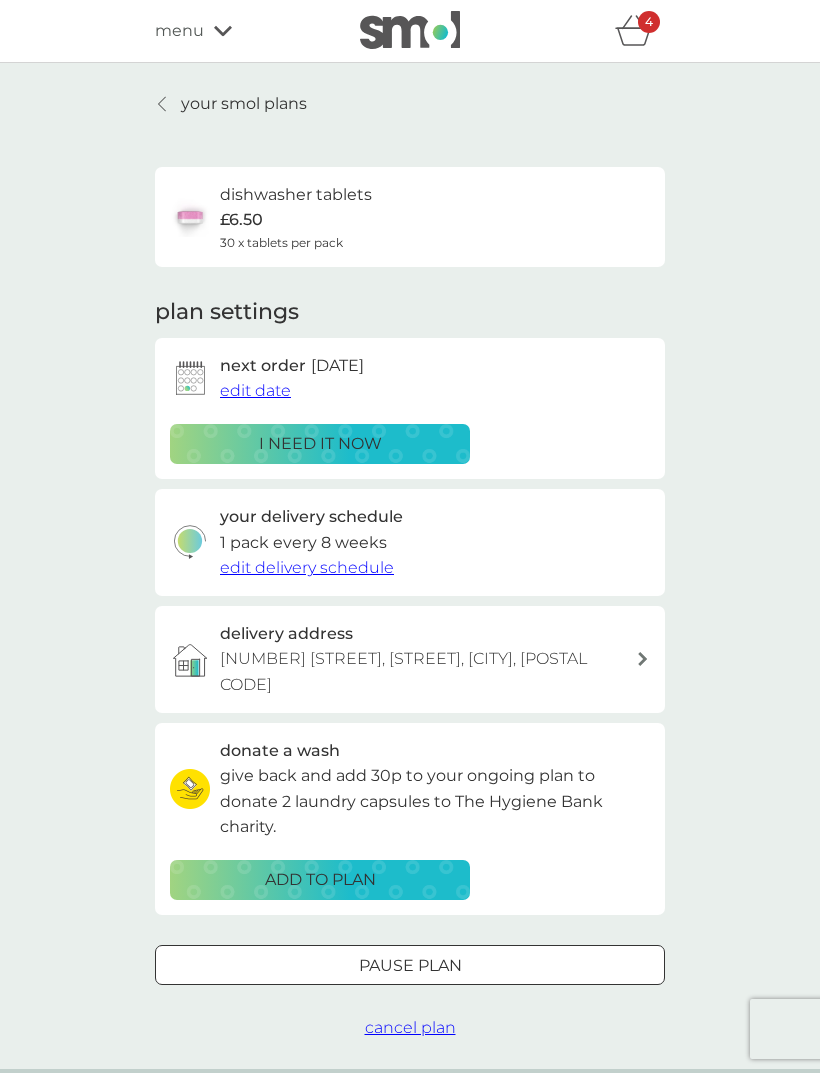 click on "edit date" at bounding box center [255, 390] 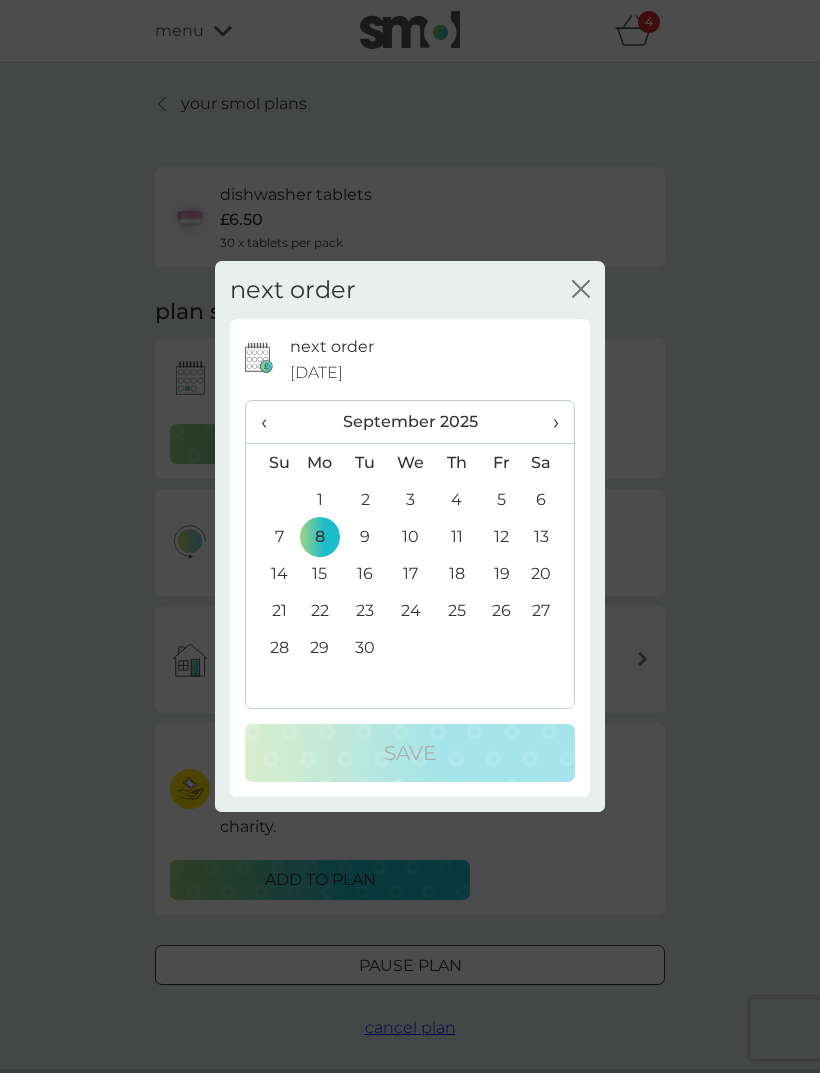 click on "‹" at bounding box center (271, 422) 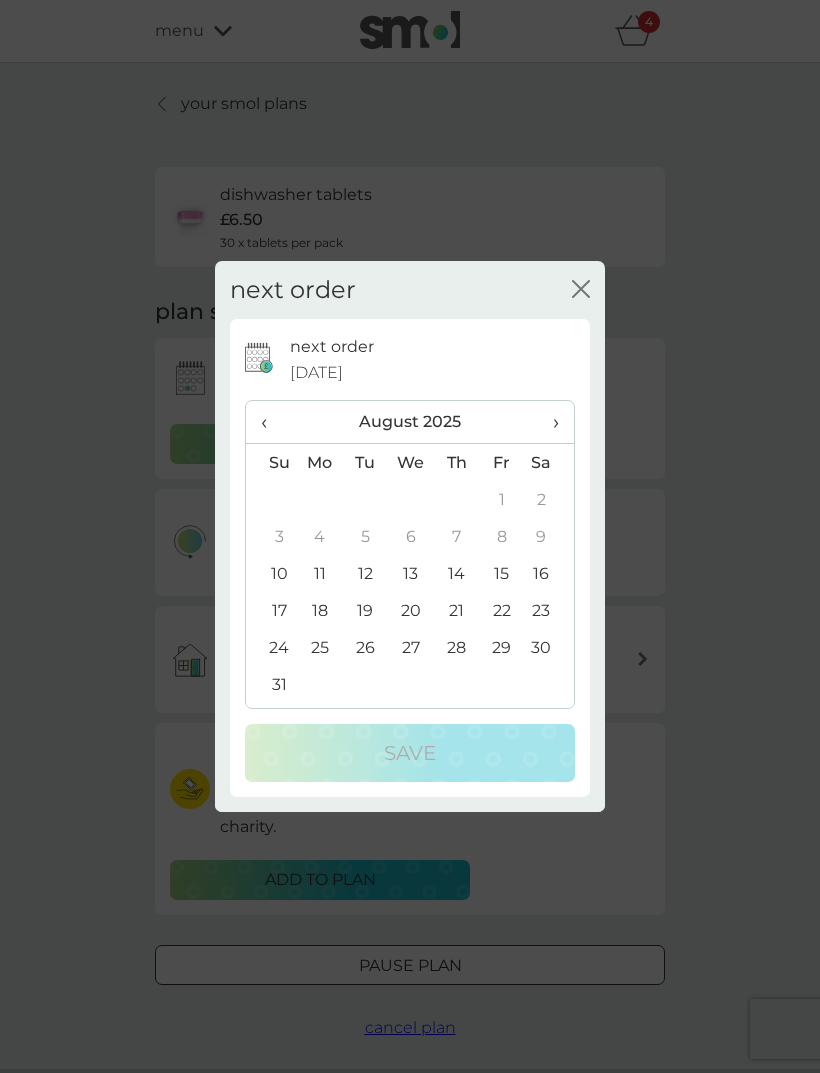 click on "›" at bounding box center (549, 422) 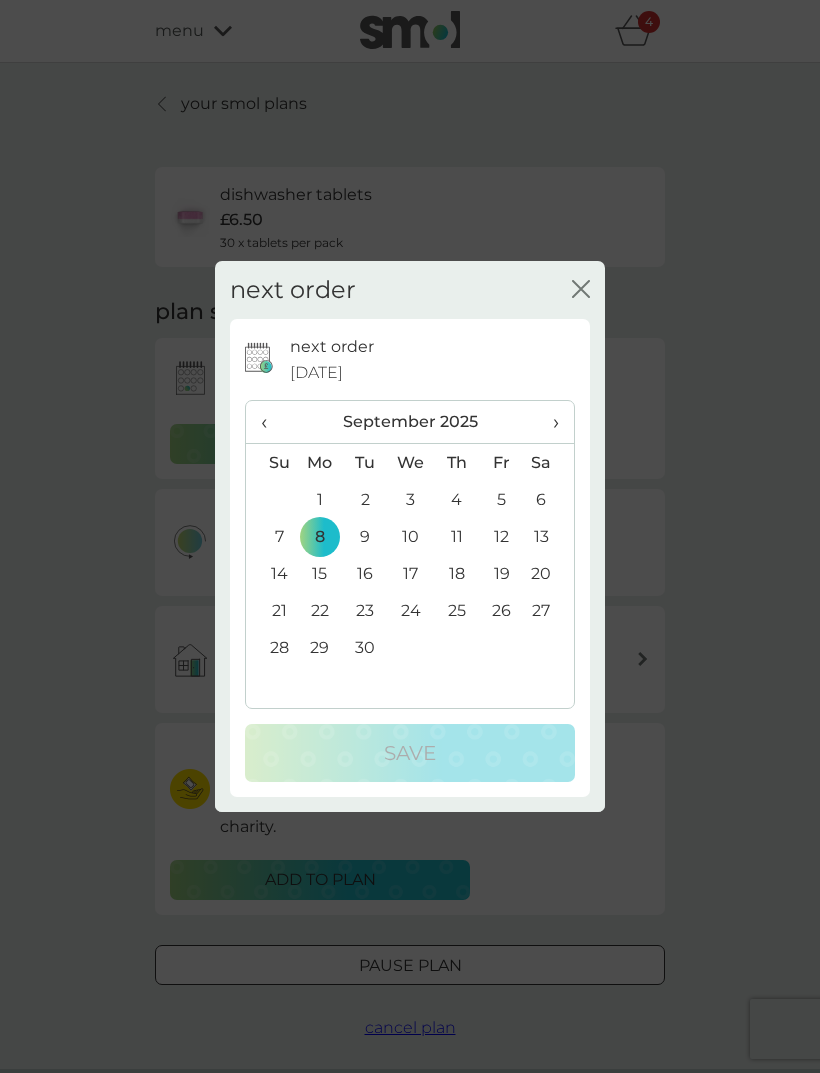 click 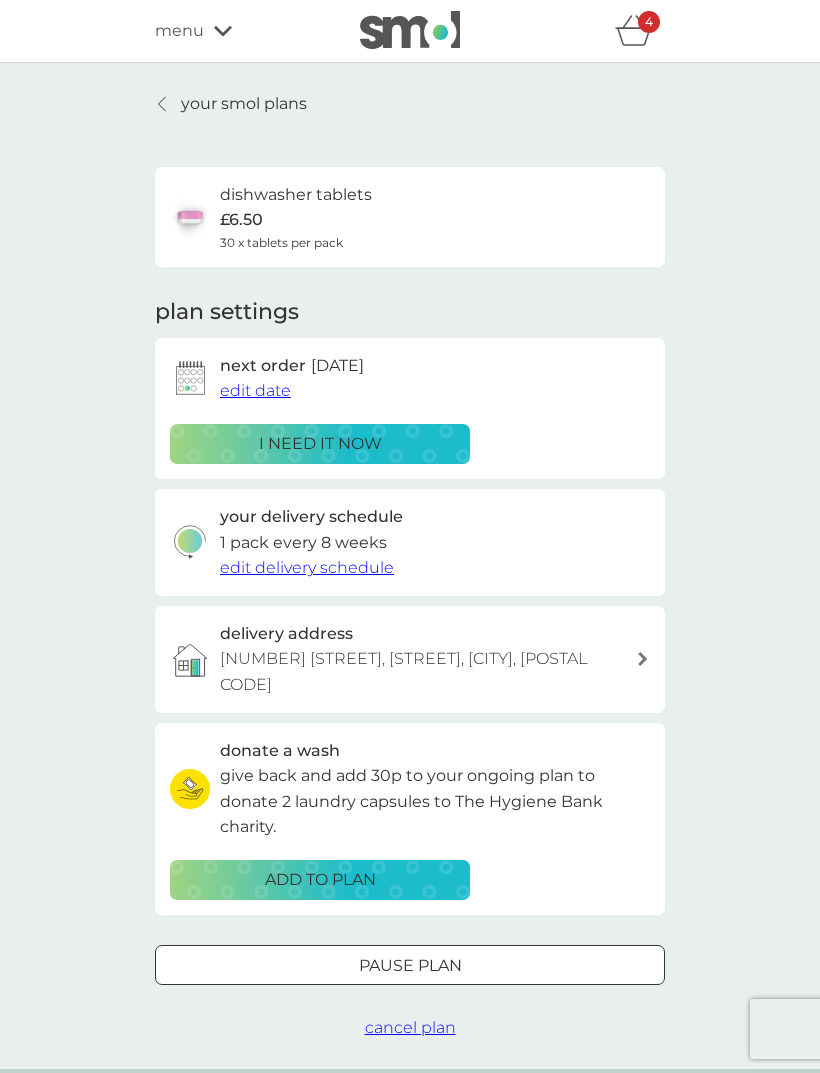 click on "edit delivery schedule" at bounding box center [307, 567] 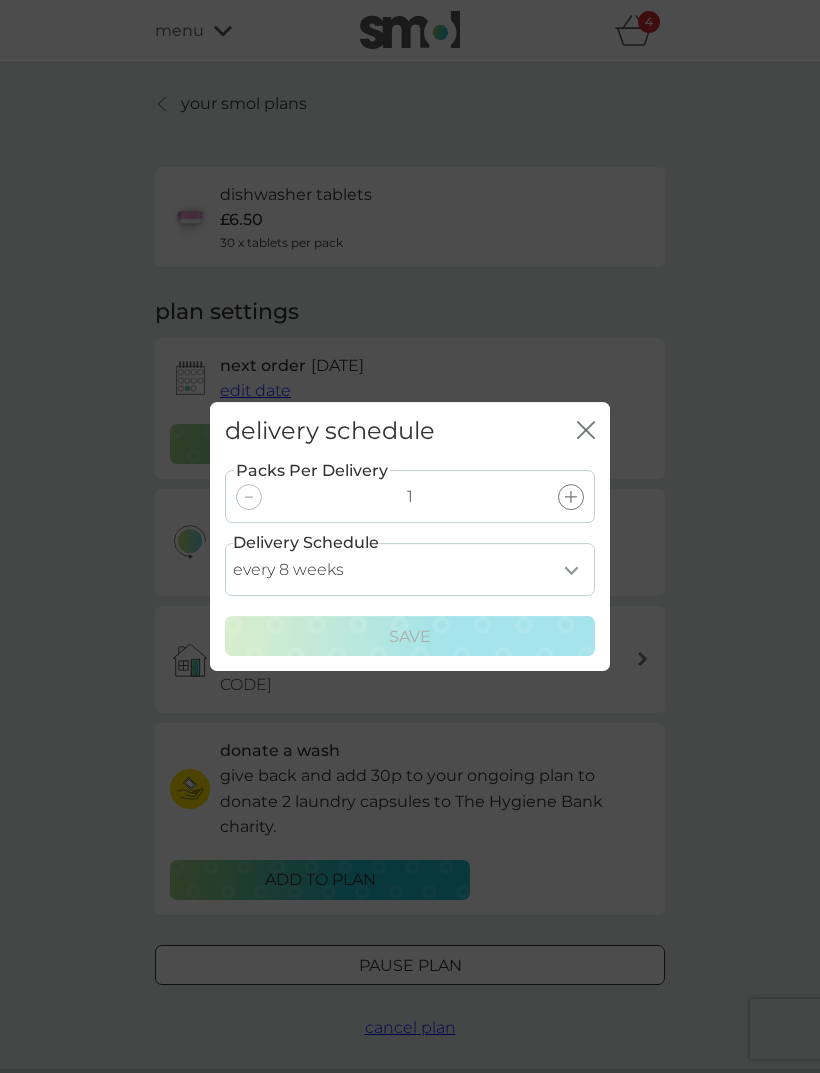 click on "every 1 week every 2 weeks every 3 weeks every 4 weeks every 5 weeks every 6 weeks every 7 weeks every 8 weeks every 9 weeks every 10 weeks every 11 weeks every 12 weeks every 13 weeks every 14 weeks every 15 weeks every 16 weeks every 17 weeks" at bounding box center [410, 569] 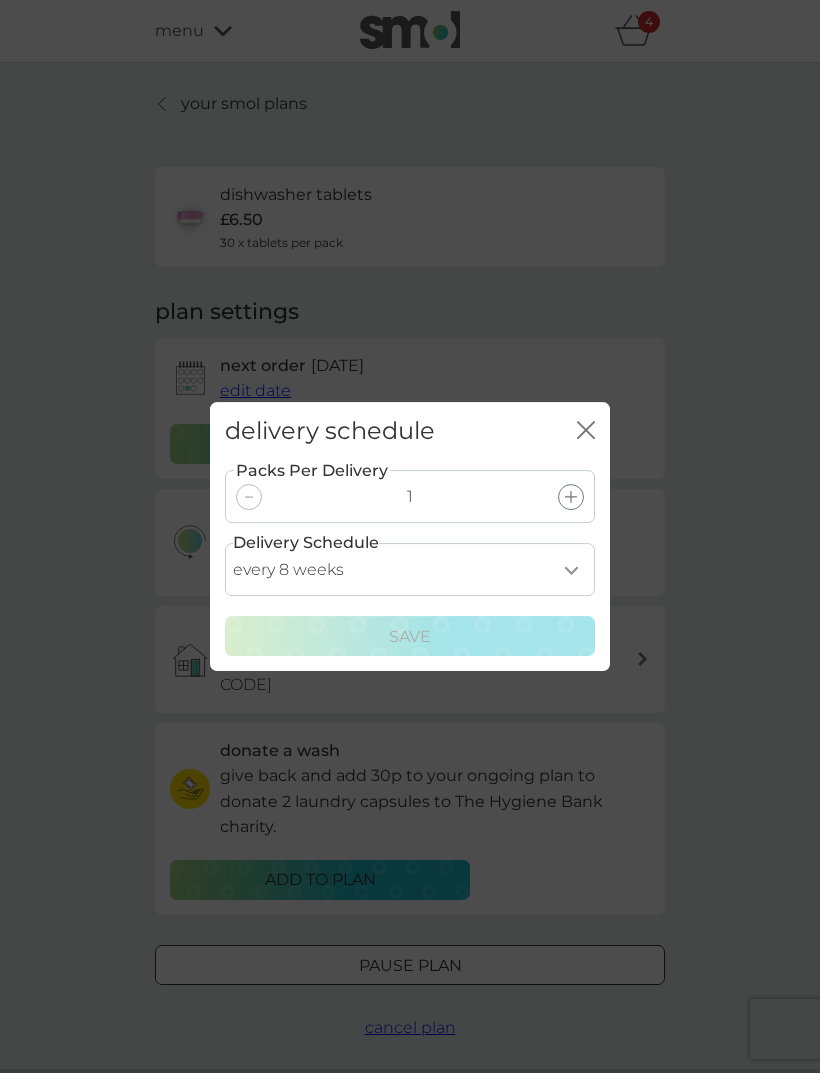 select on "42" 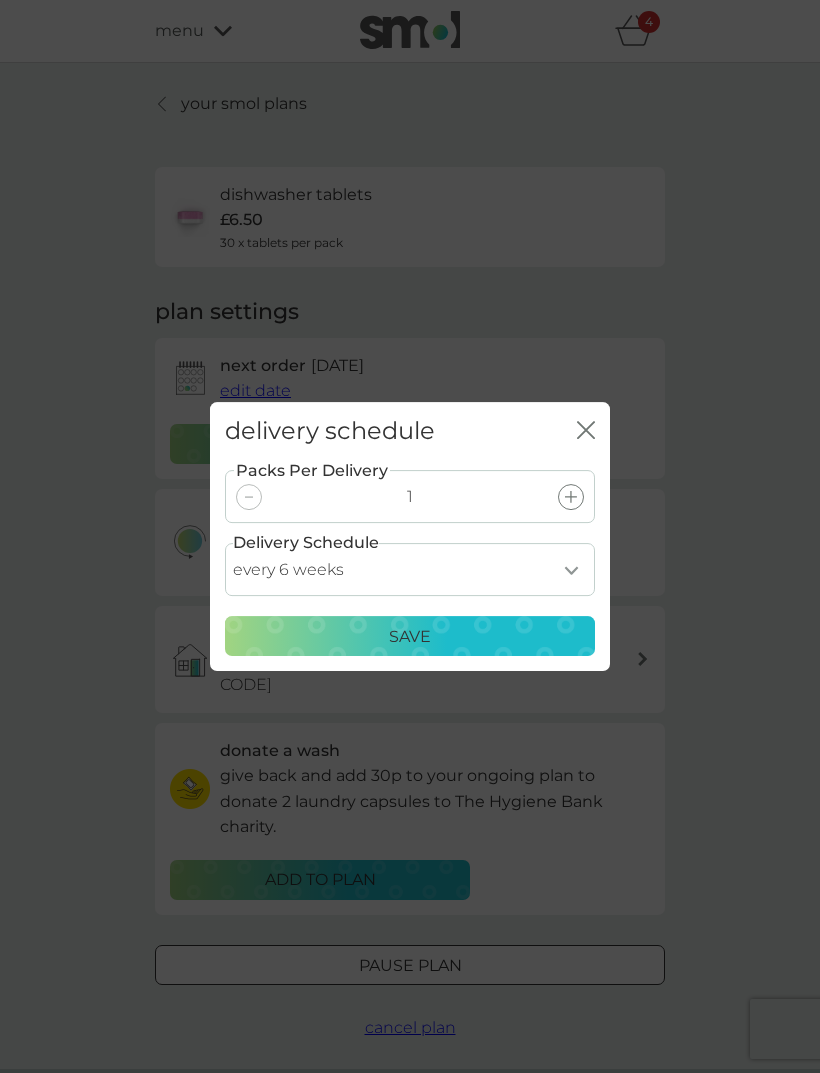 click on "Save" at bounding box center (410, 637) 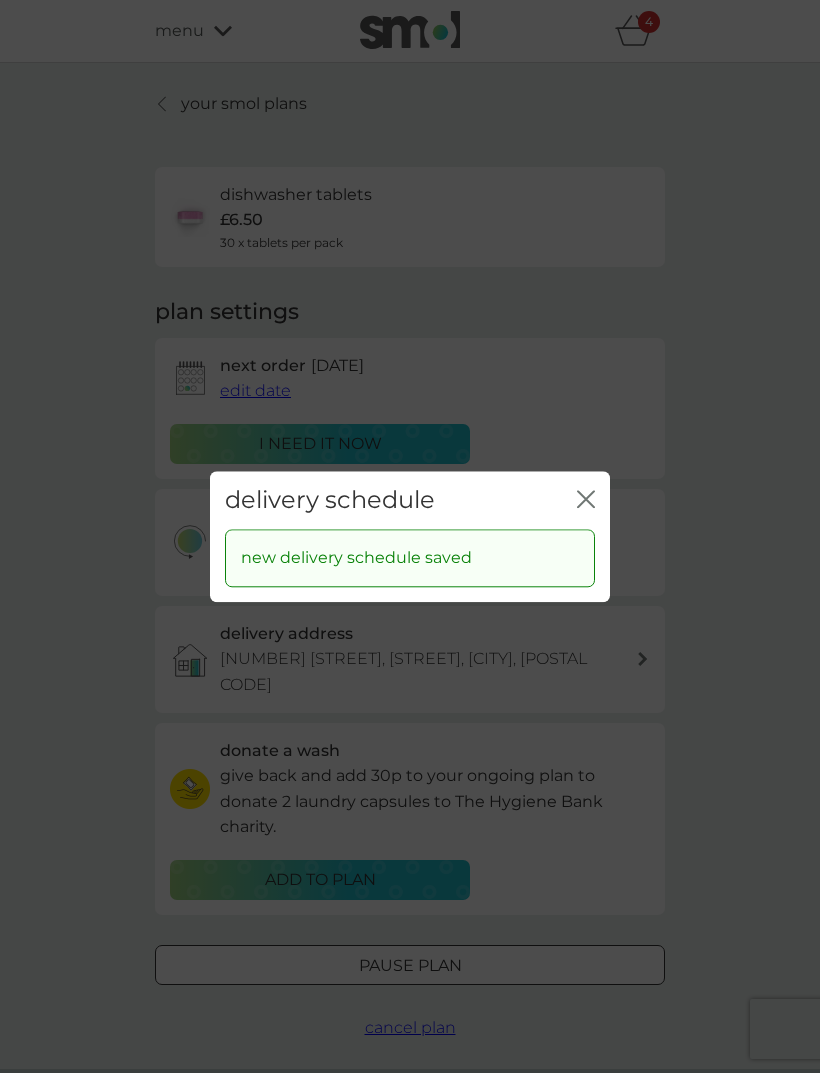 click on "delivery schedule close new delivery schedule saved" at bounding box center (410, 536) 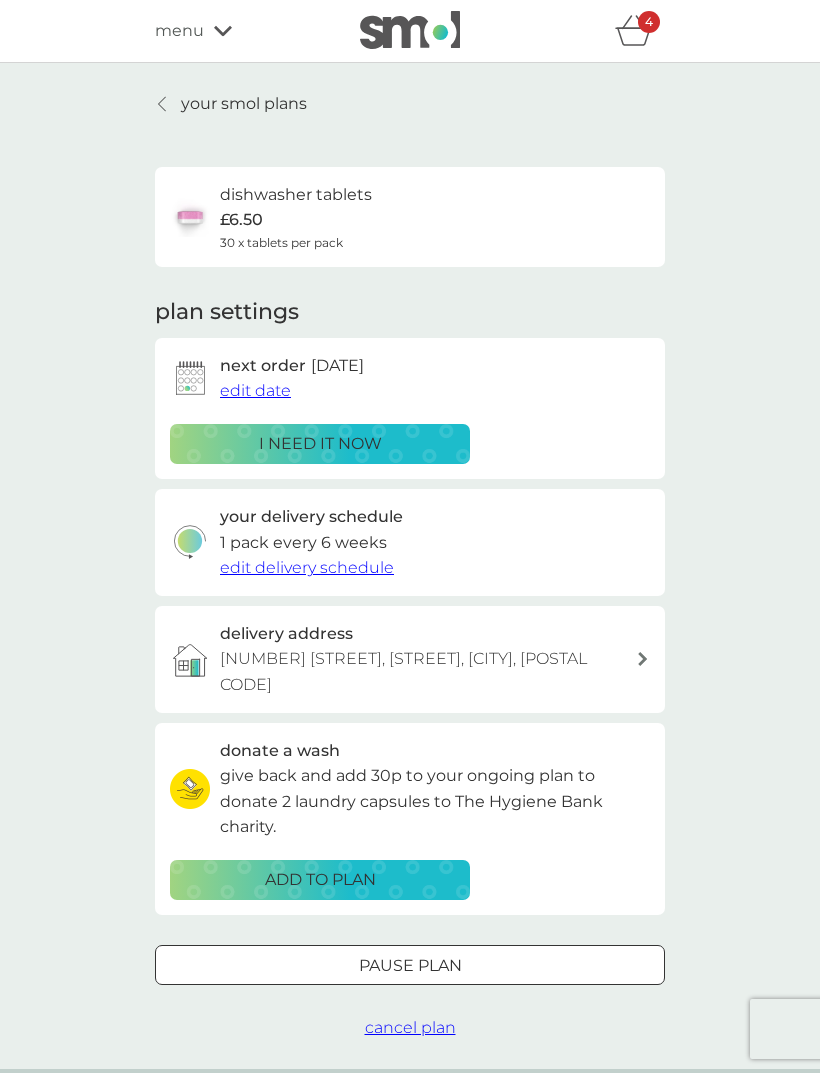 click on "i need it now" at bounding box center (320, 444) 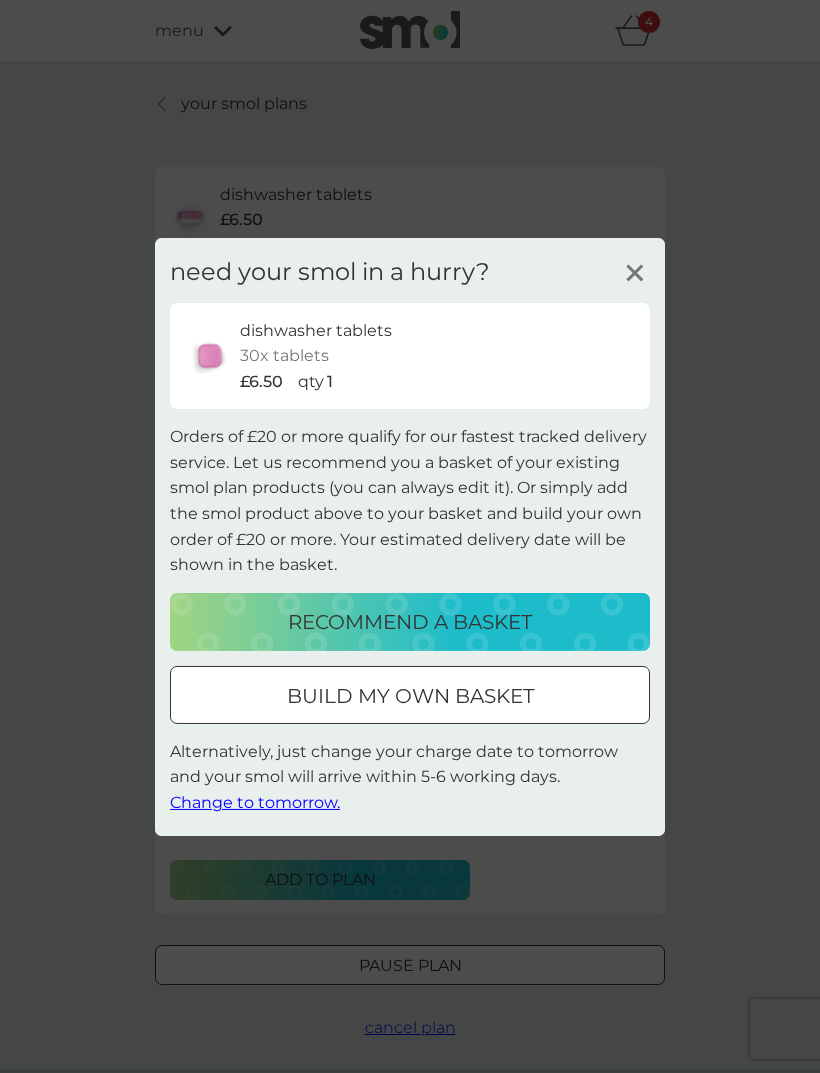 click on "Change to tomorrow." at bounding box center [255, 802] 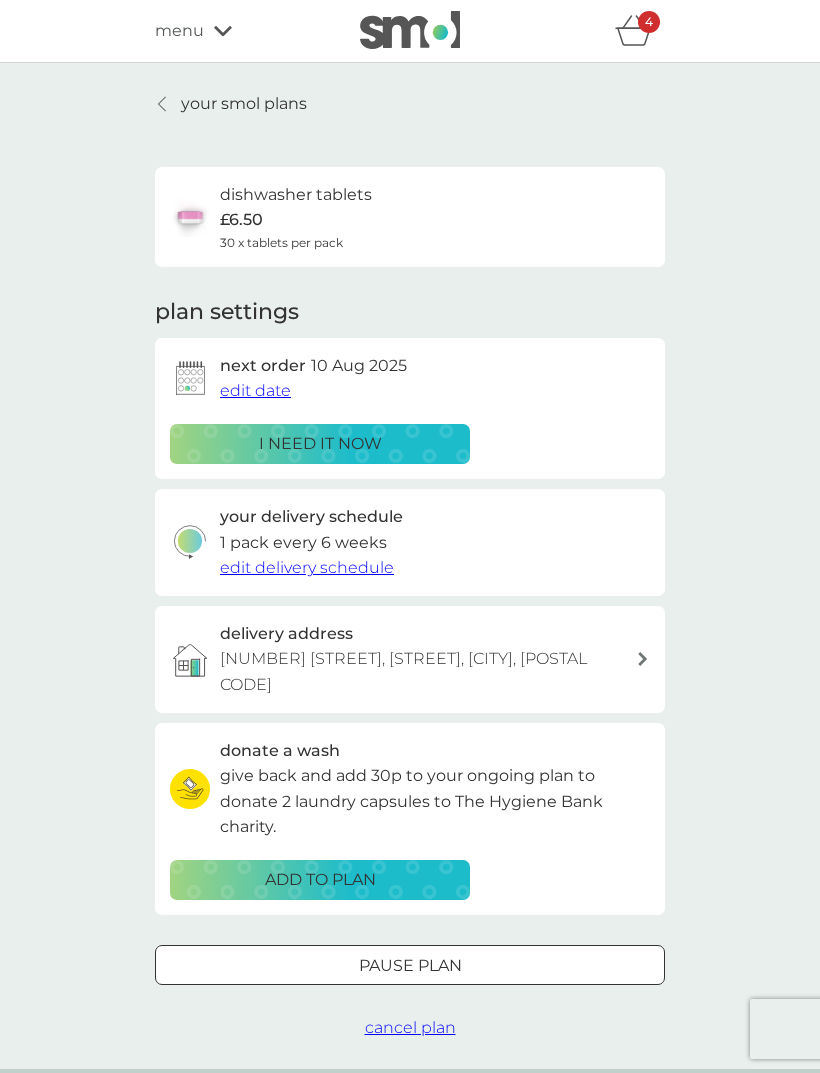 click on "your smol plans" at bounding box center (231, 104) 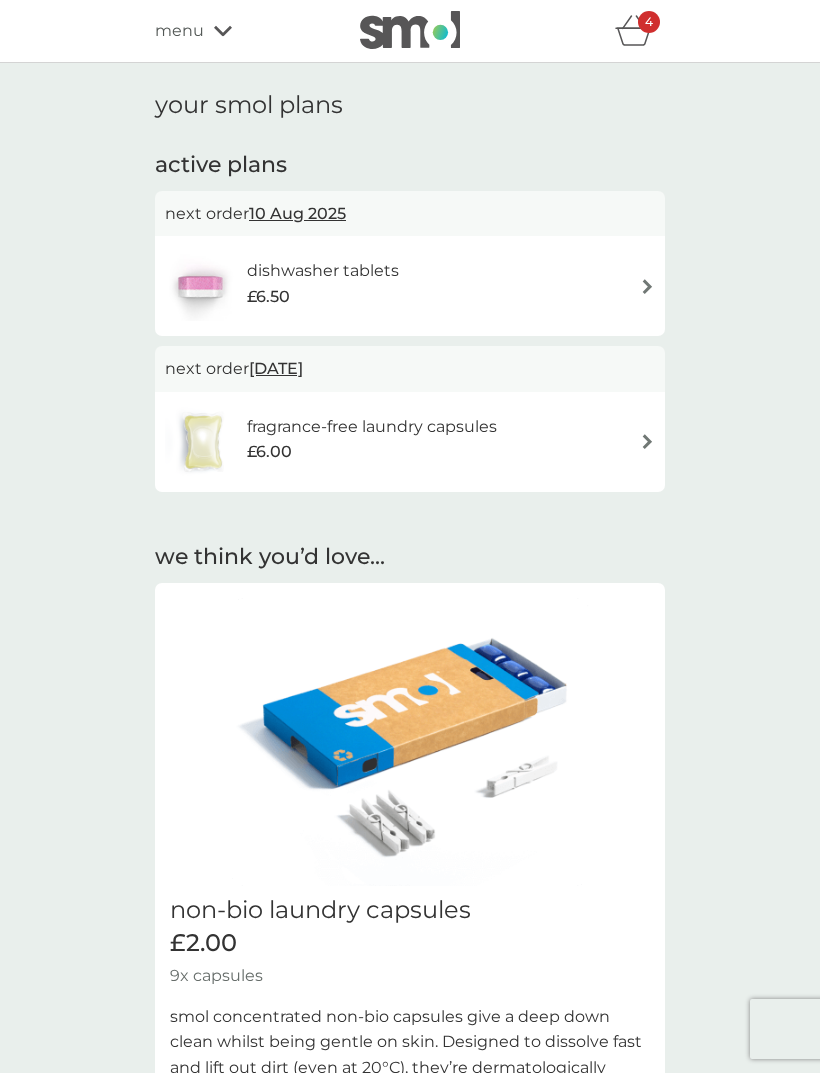 click at bounding box center (647, 441) 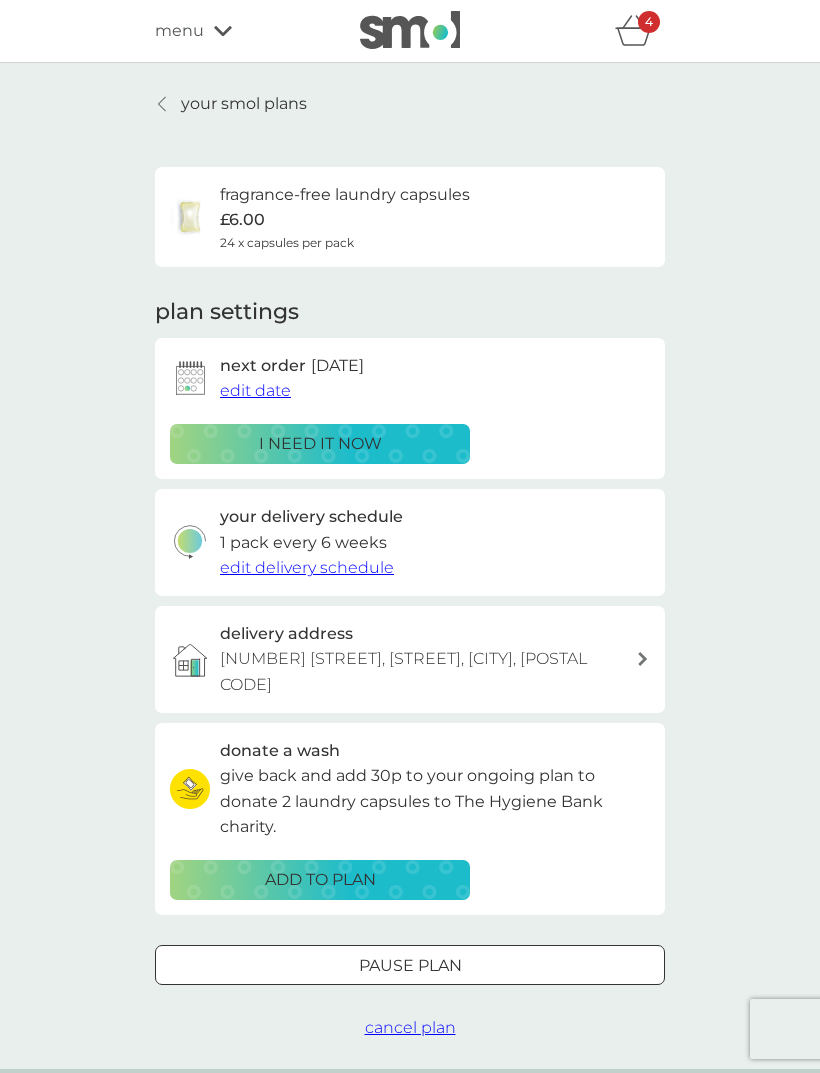 click on "i need it now" at bounding box center [320, 444] 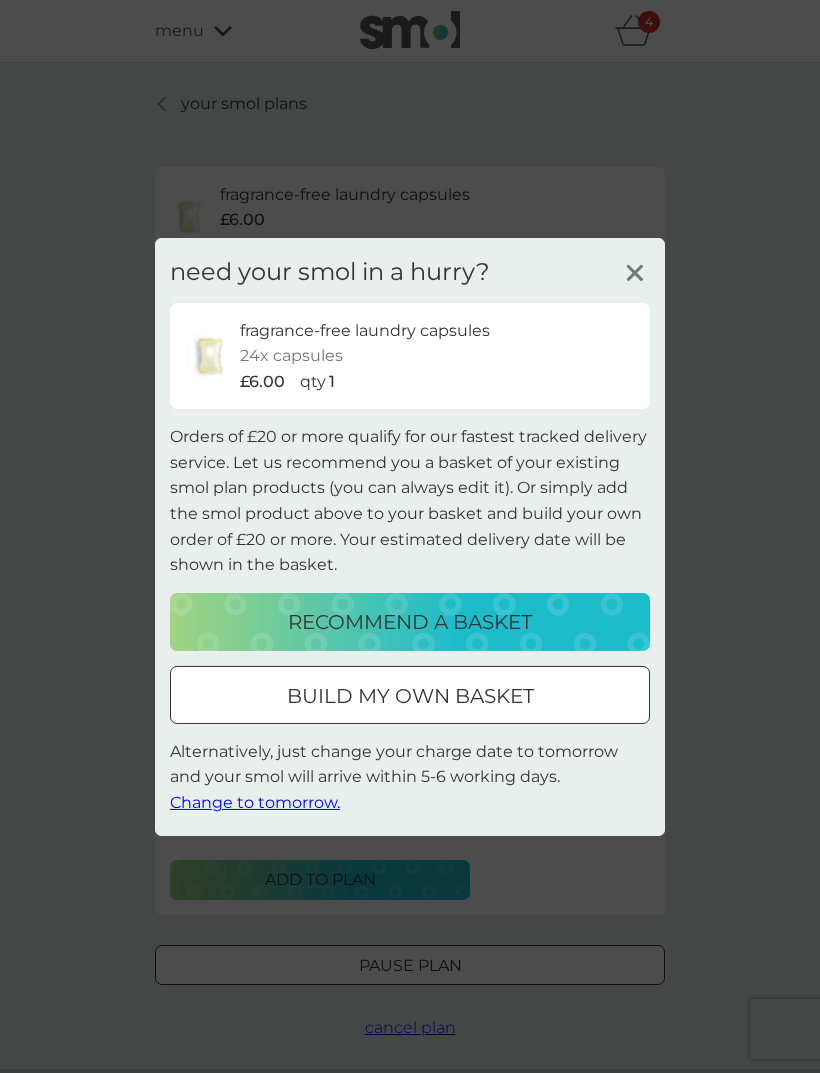 click on "Change to tomorrow." at bounding box center [255, 802] 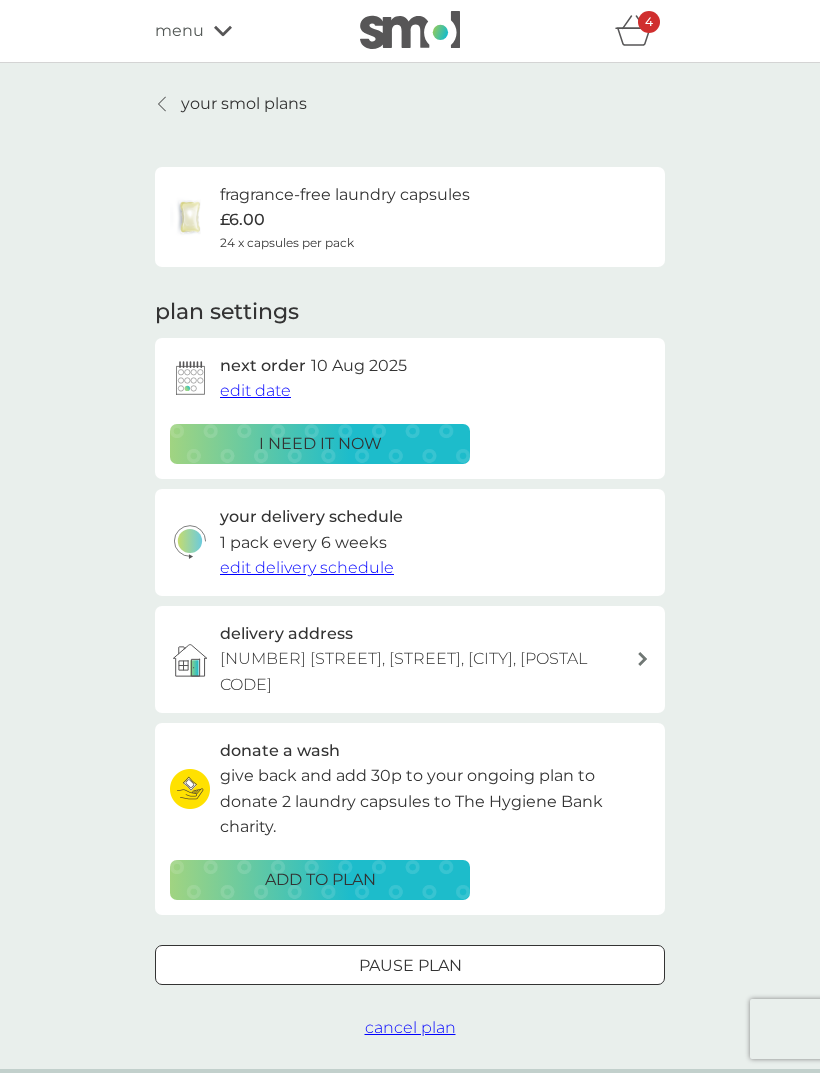 click on "4" at bounding box center (649, 22) 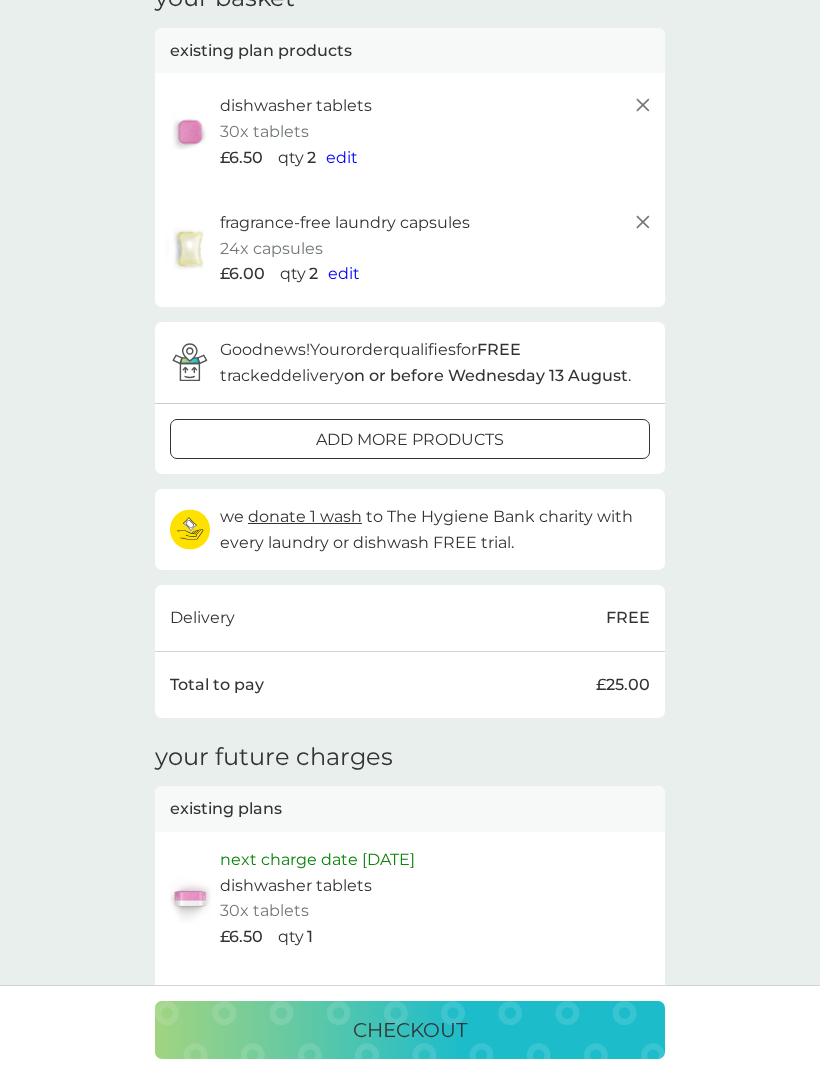 scroll, scrollTop: 0, scrollLeft: 0, axis: both 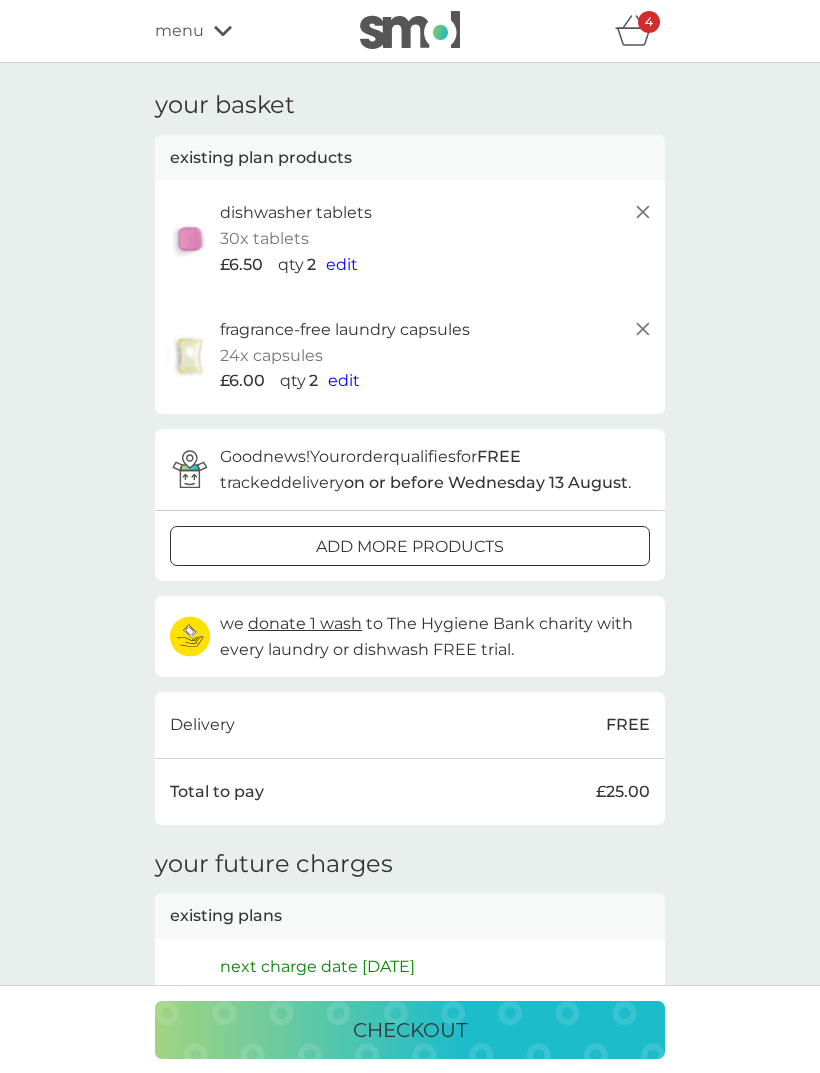 click on "add more products" at bounding box center (410, 547) 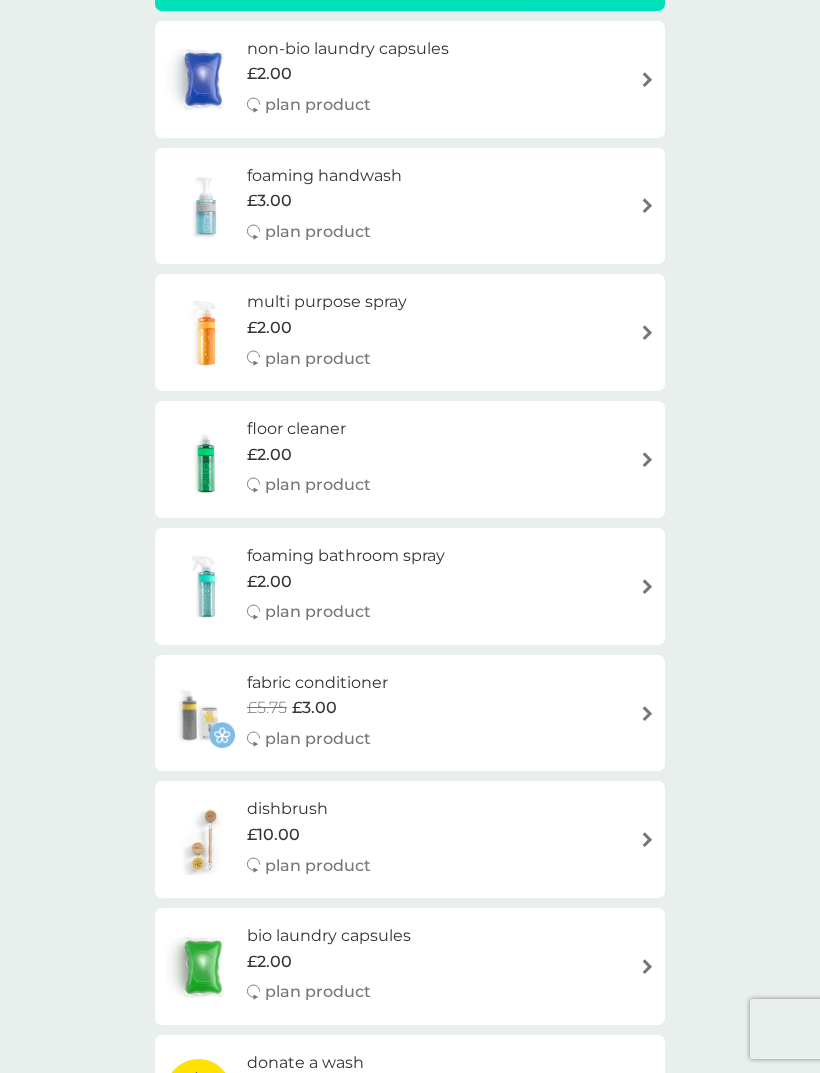 scroll, scrollTop: 0, scrollLeft: 0, axis: both 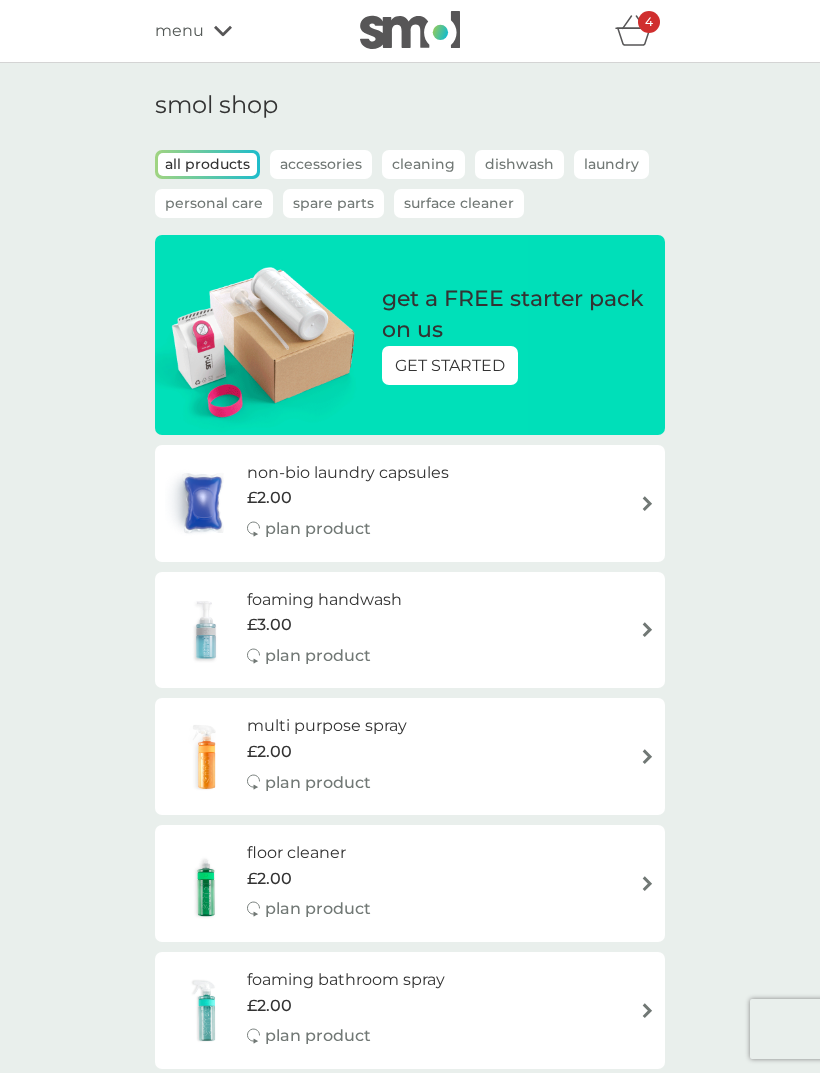 click at bounding box center (647, 503) 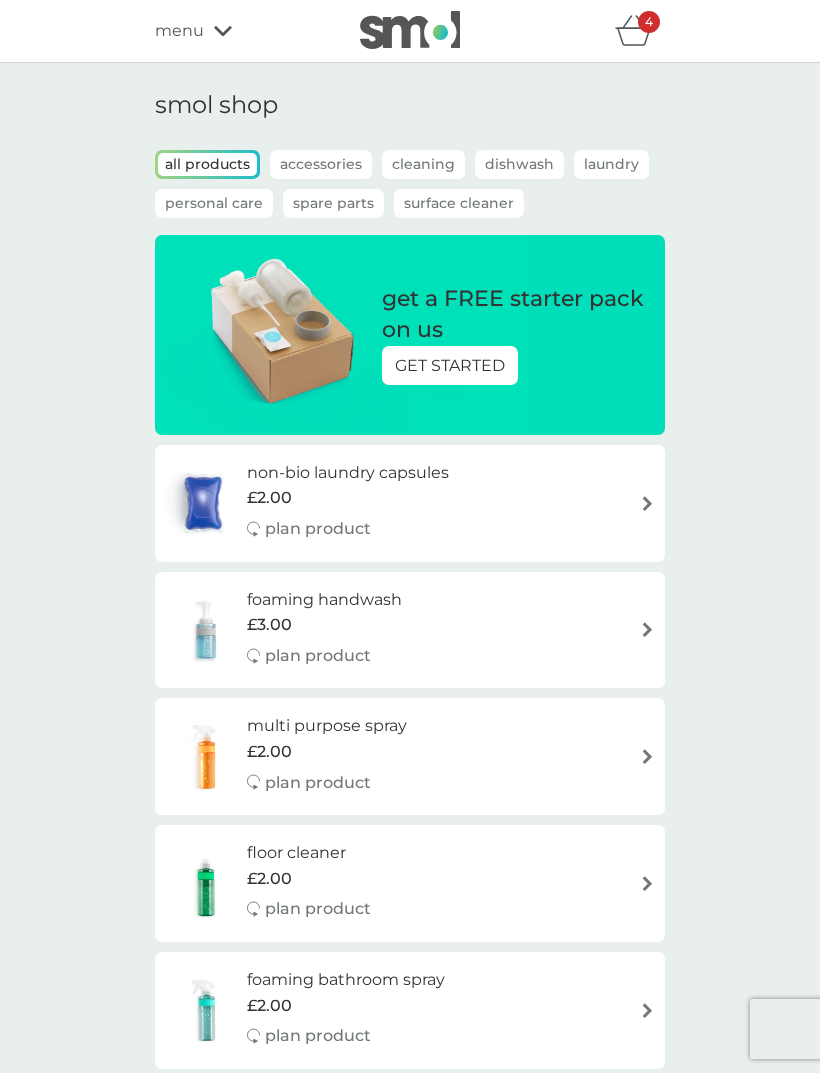 select on "42" 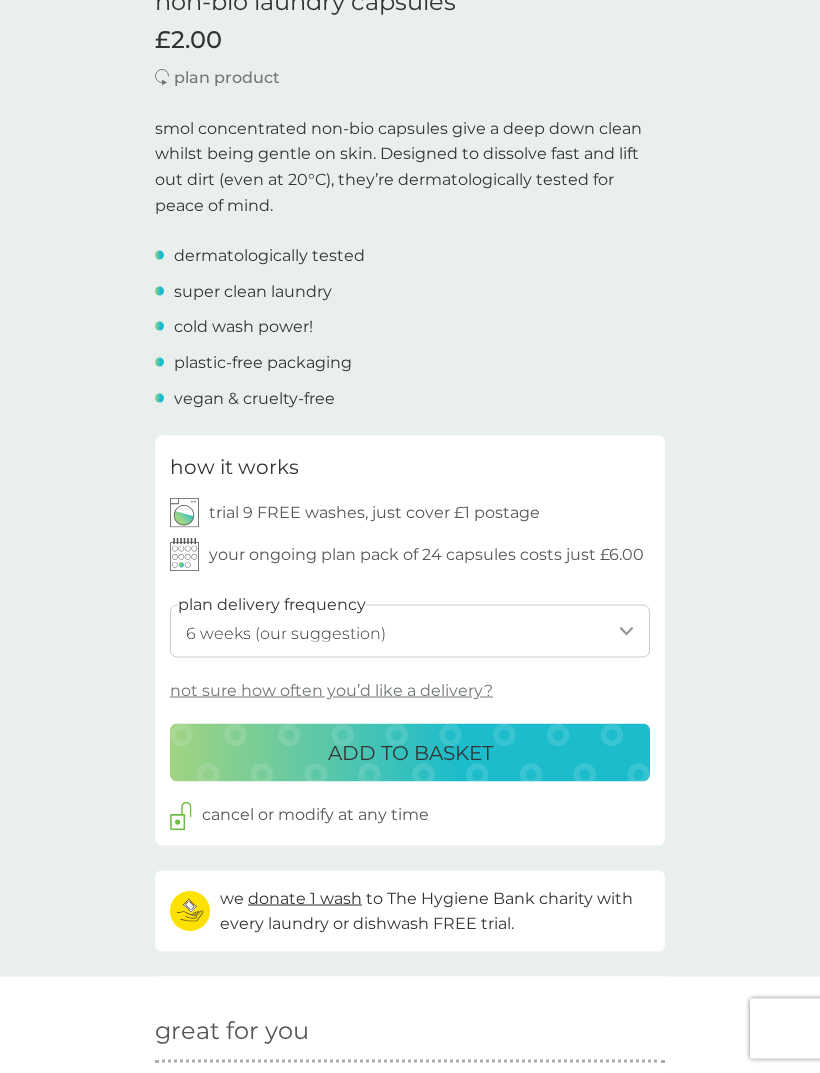 scroll, scrollTop: 550, scrollLeft: 0, axis: vertical 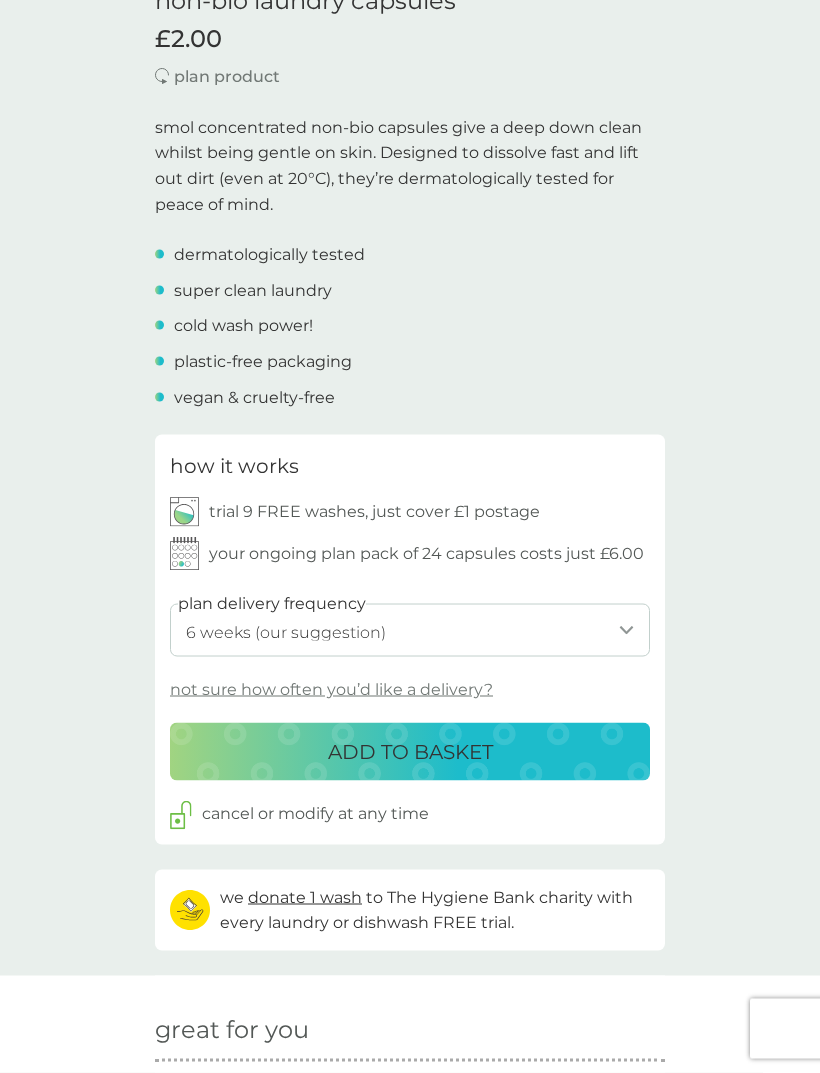 click on "ADD TO BASKET" at bounding box center [410, 752] 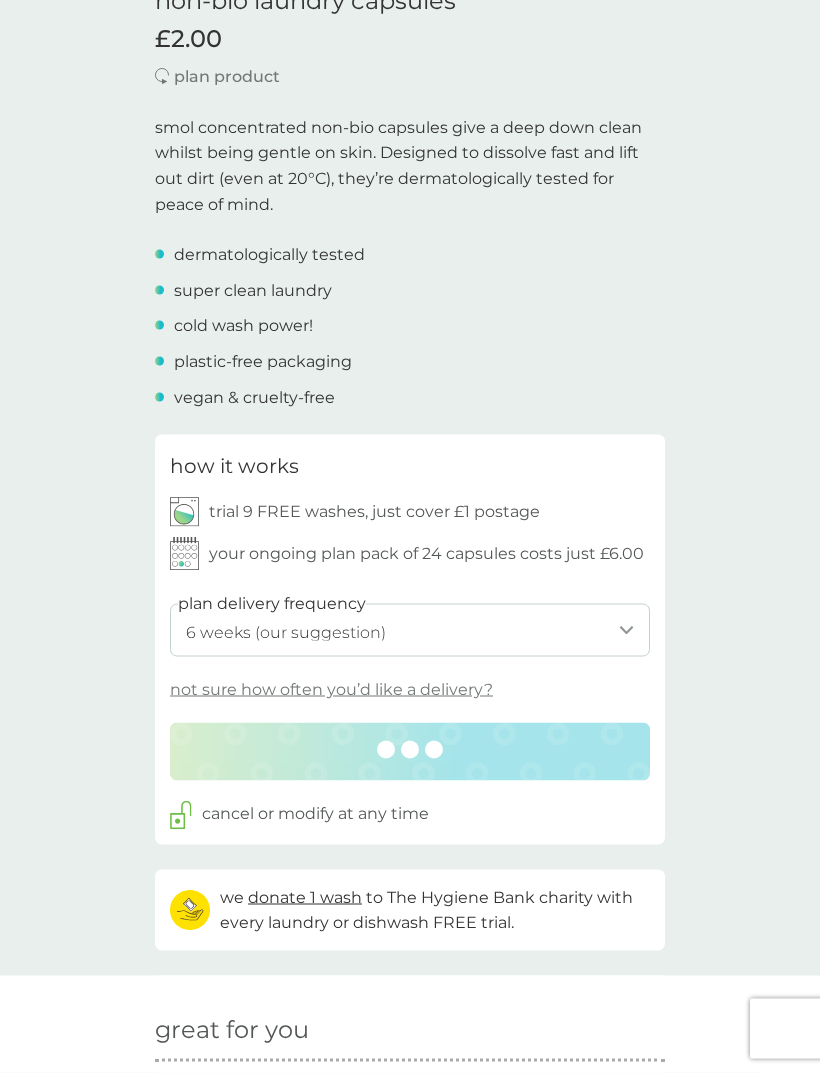 scroll, scrollTop: 551, scrollLeft: 0, axis: vertical 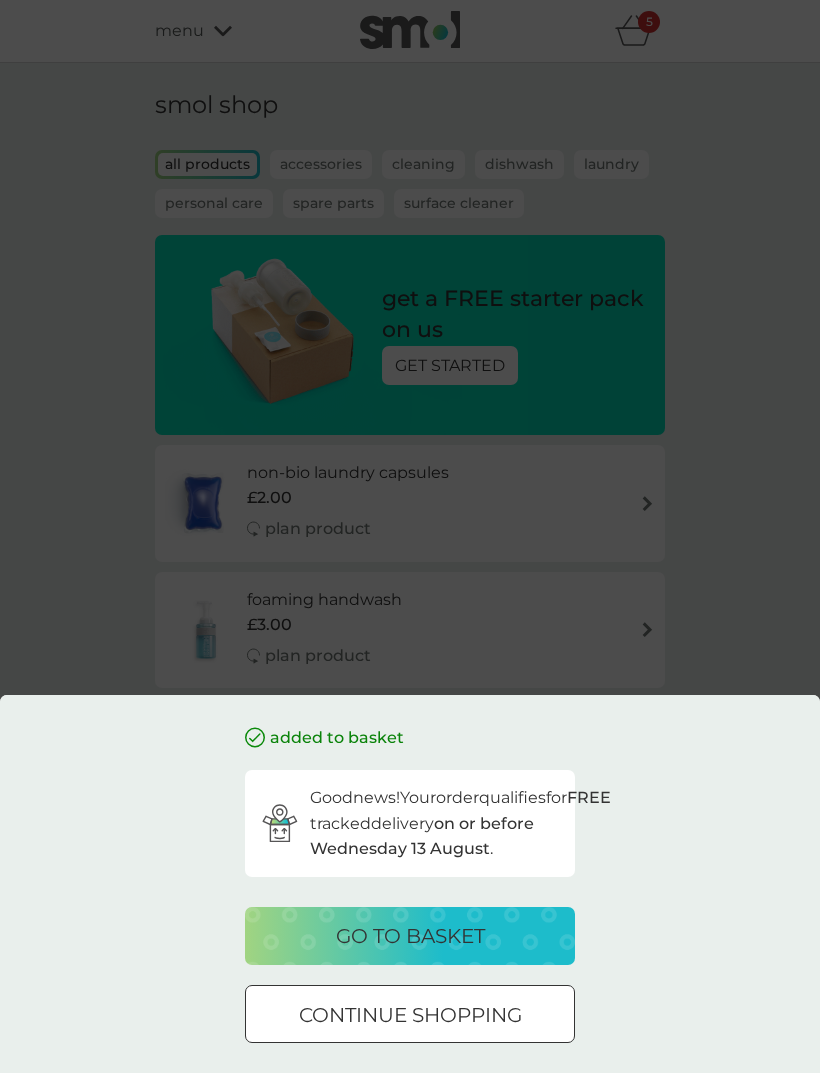 click on "go to basket" at bounding box center [410, 936] 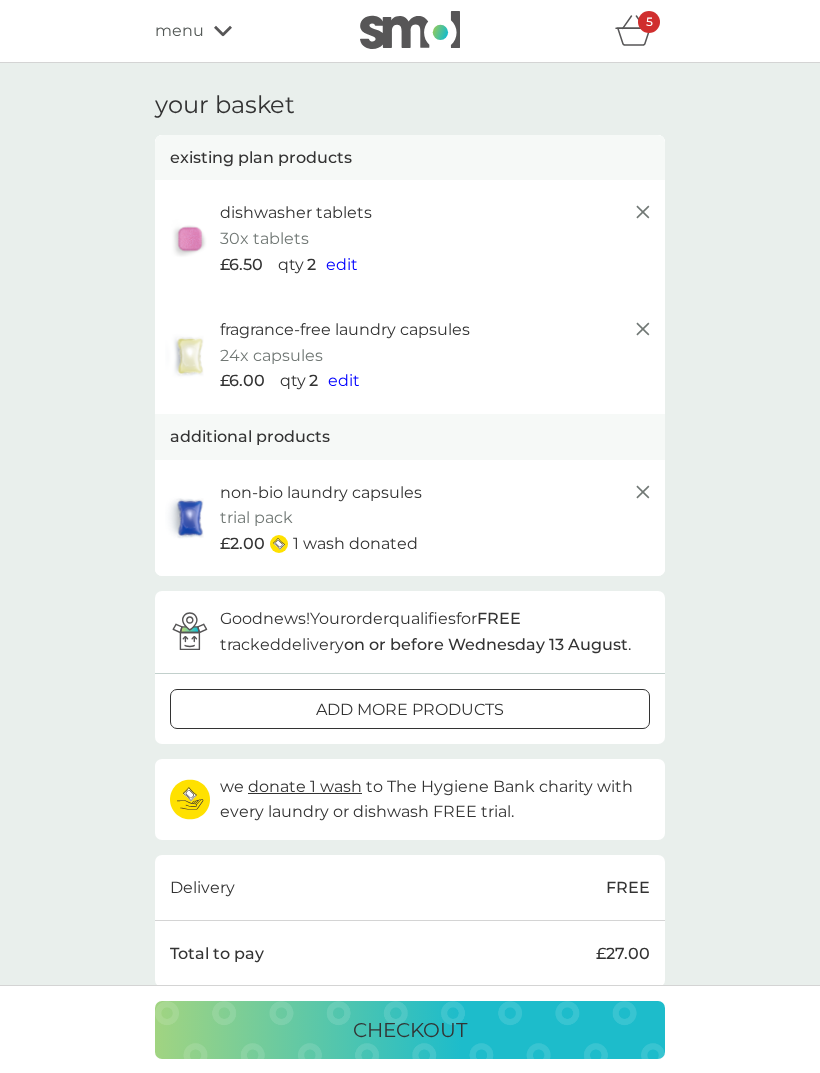 click on "checkout" at bounding box center (410, 1030) 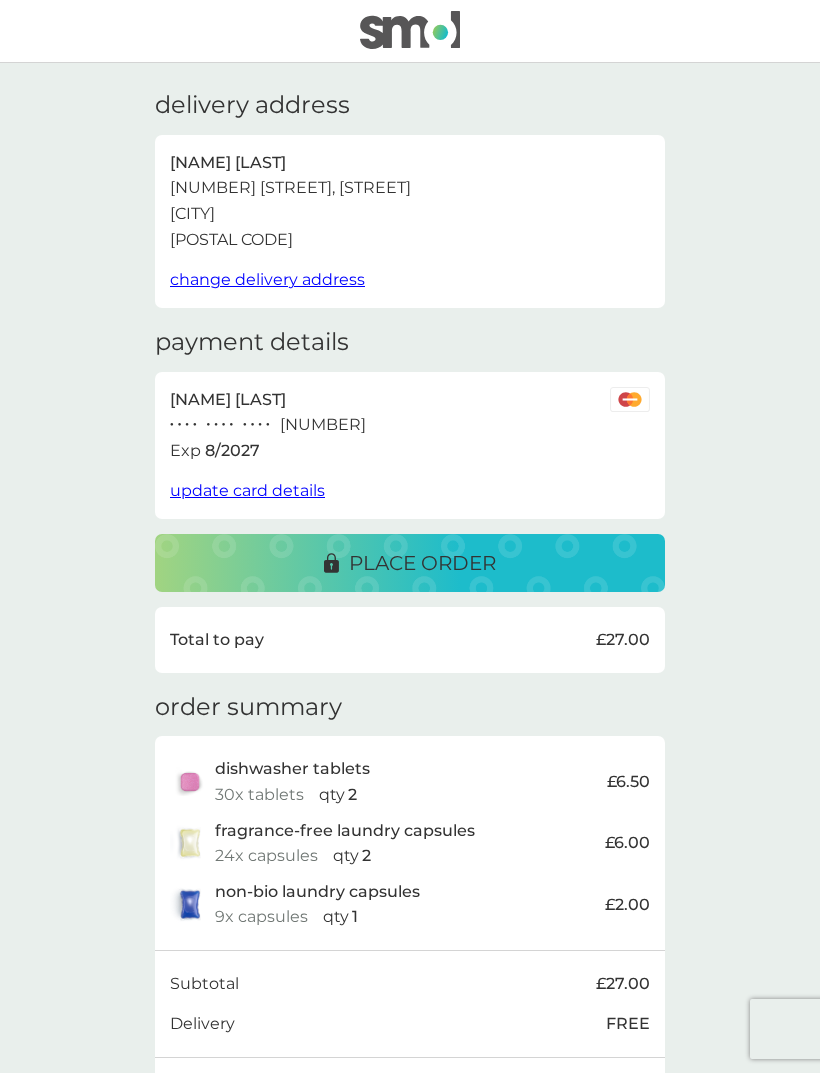 click on "place order" at bounding box center (410, 563) 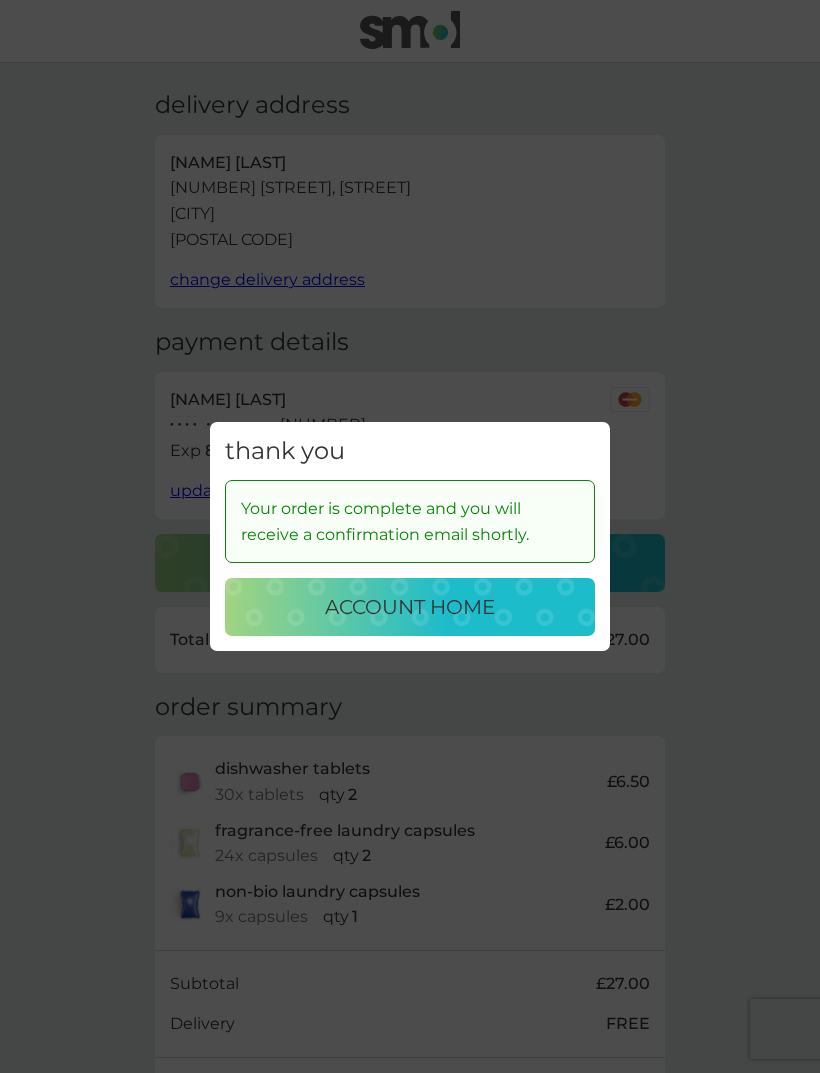 click on "account home" at bounding box center [410, 607] 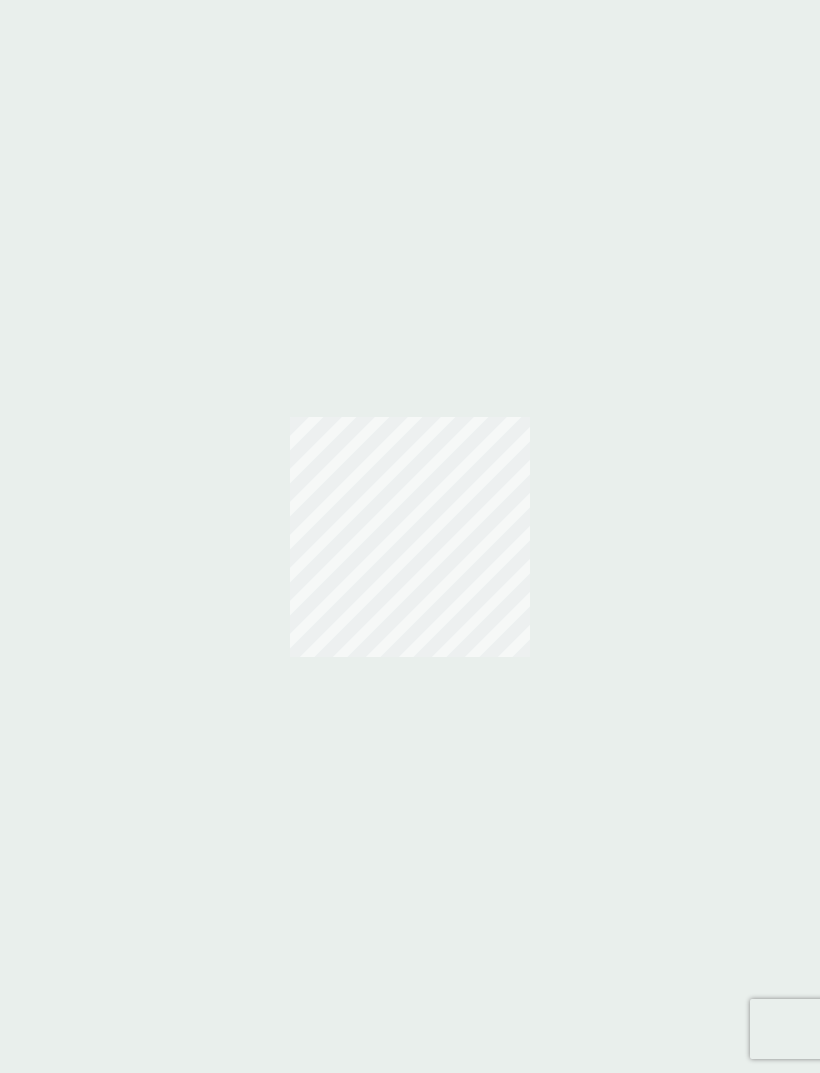 scroll, scrollTop: 0, scrollLeft: 0, axis: both 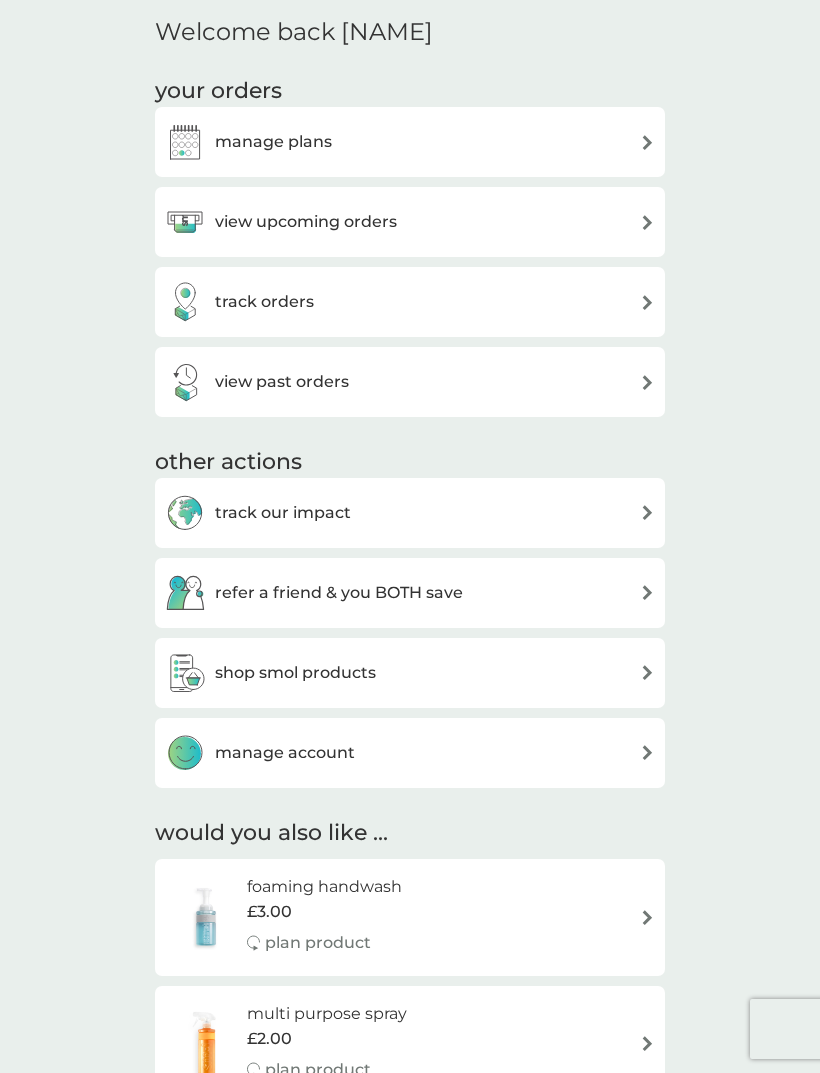 click at bounding box center (647, 382) 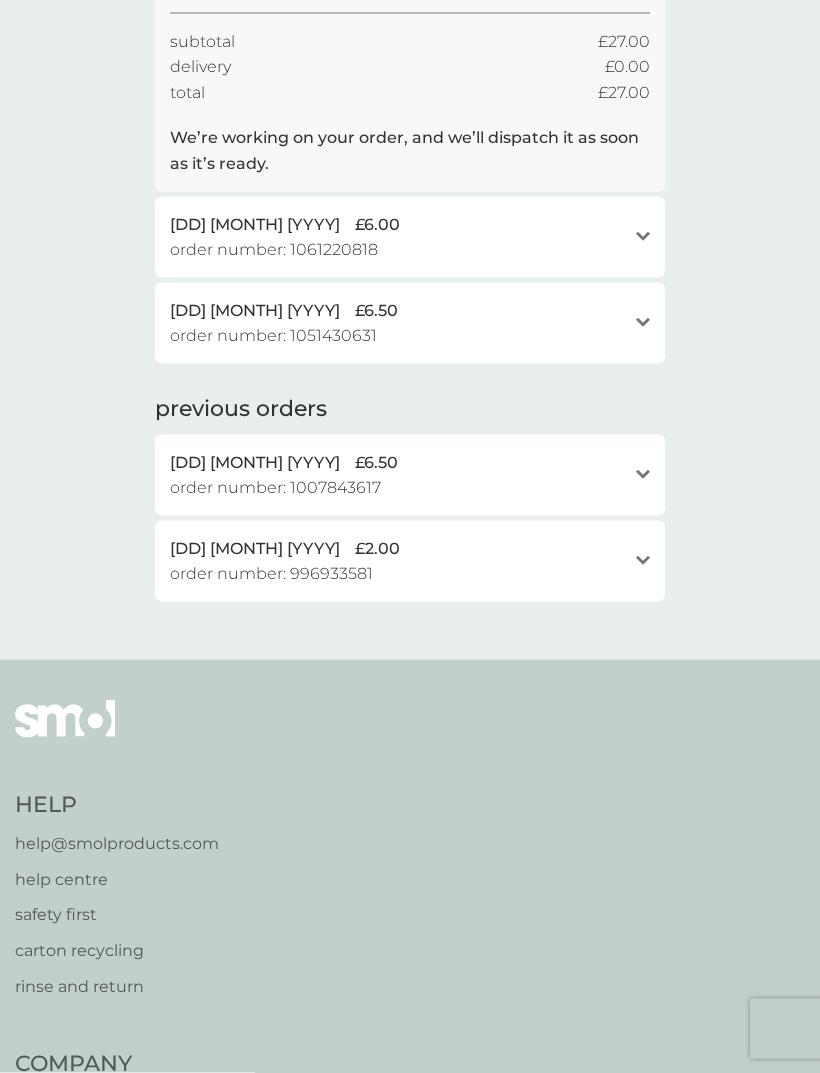scroll, scrollTop: 367, scrollLeft: 0, axis: vertical 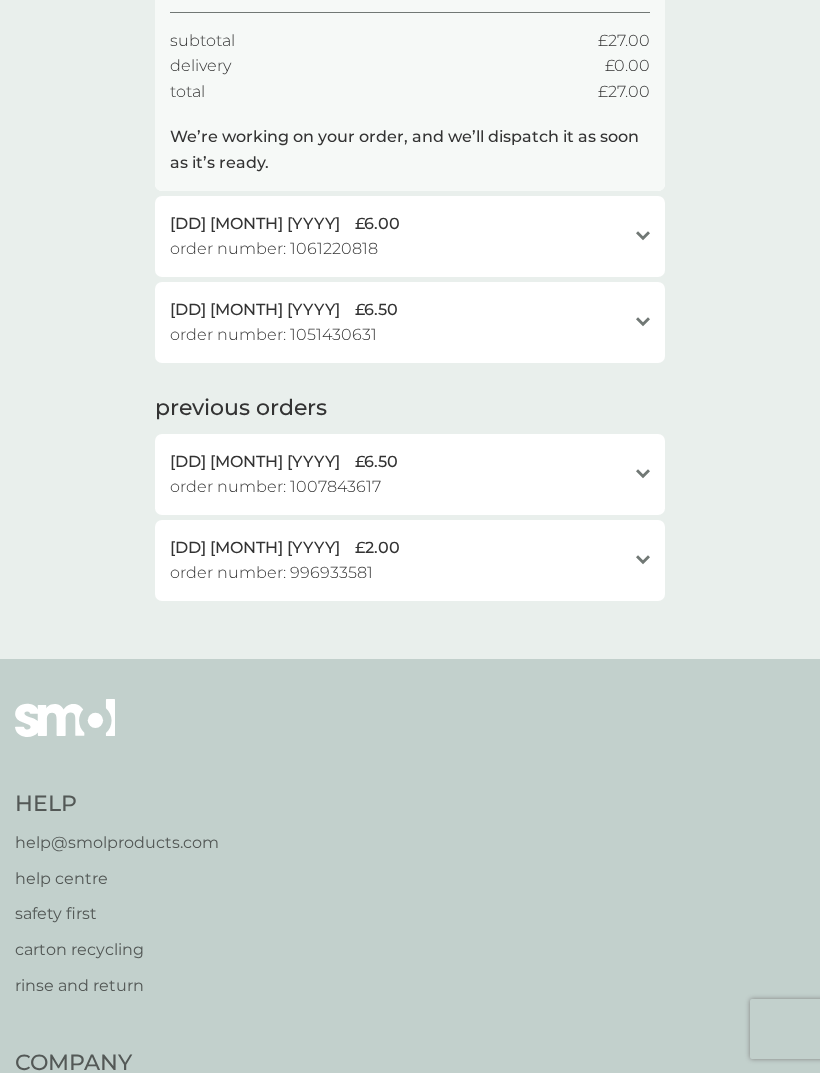 click on "26 May 2025 £6.50" at bounding box center (398, 462) 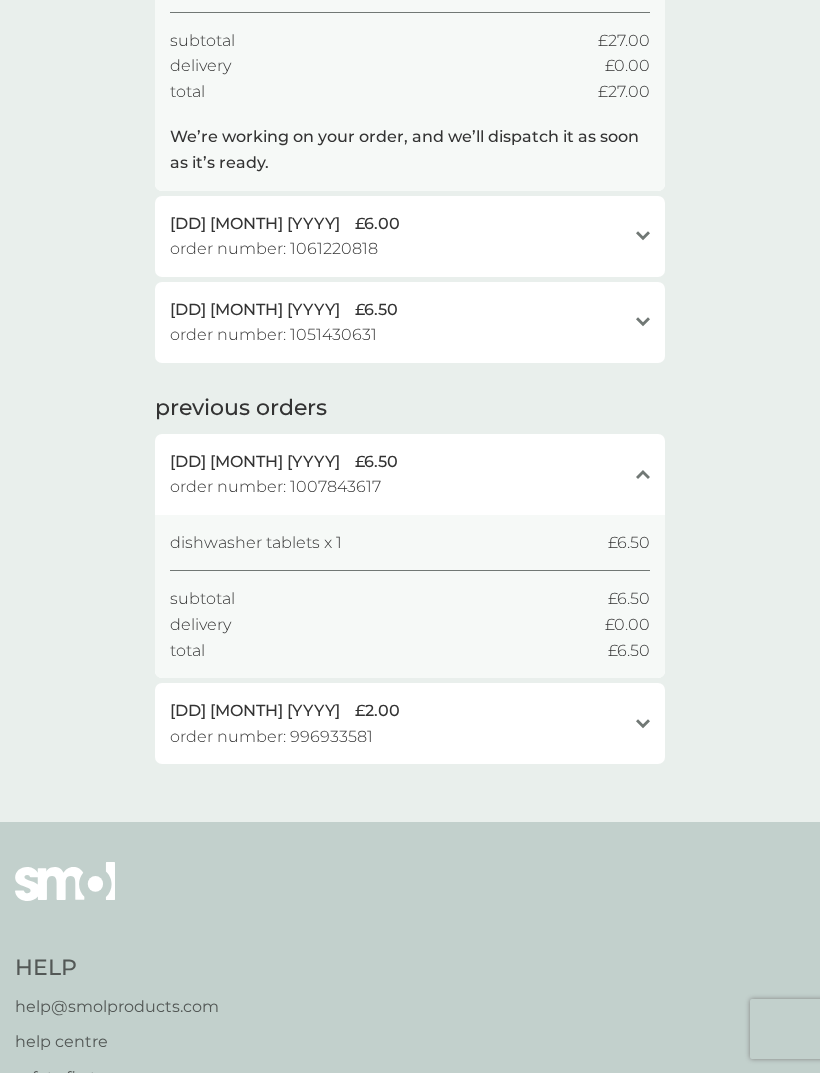 click on "open" 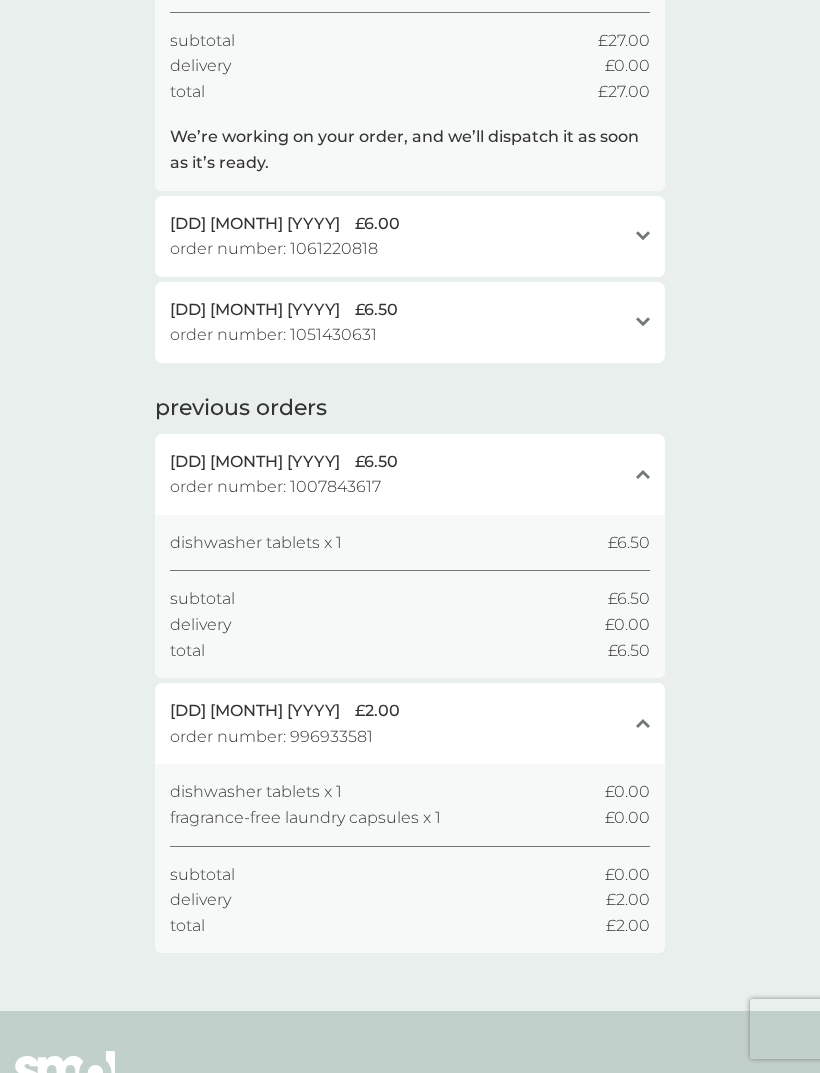 click on "26 Jul 2025 £6.00" at bounding box center [398, 224] 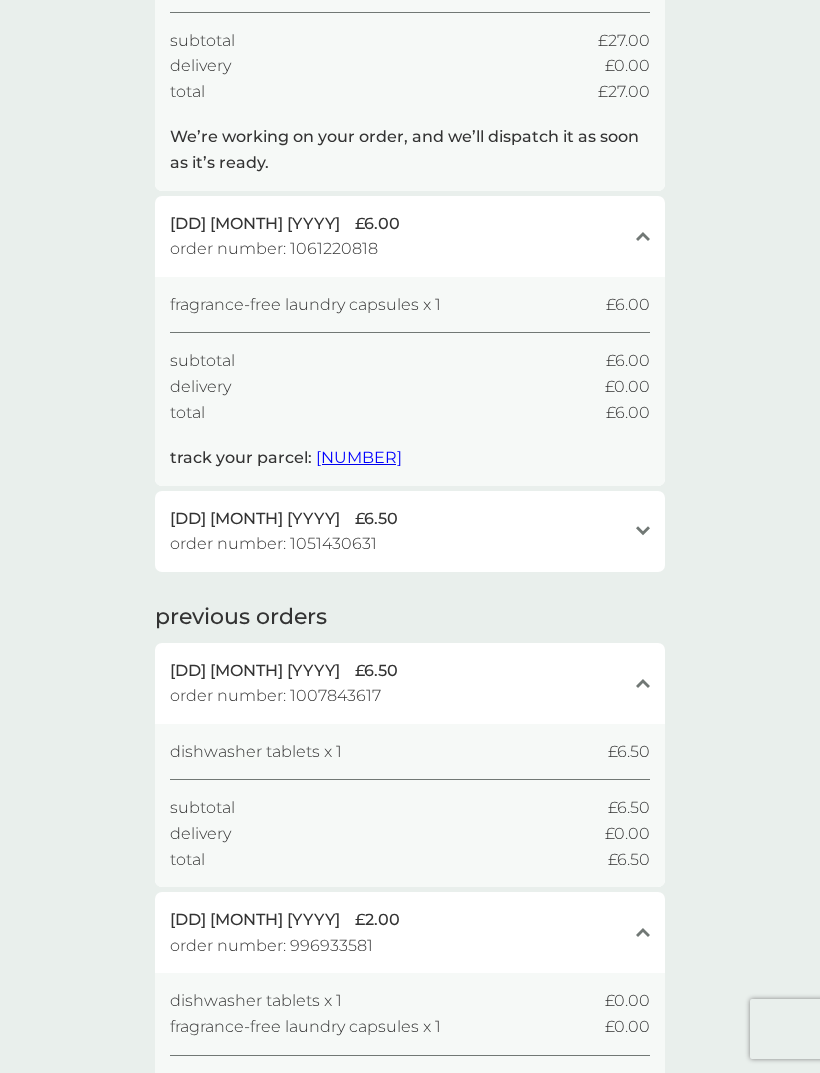 click on "14 Jul 2025 £6.50 order number:   1051430631 open" at bounding box center (410, 531) 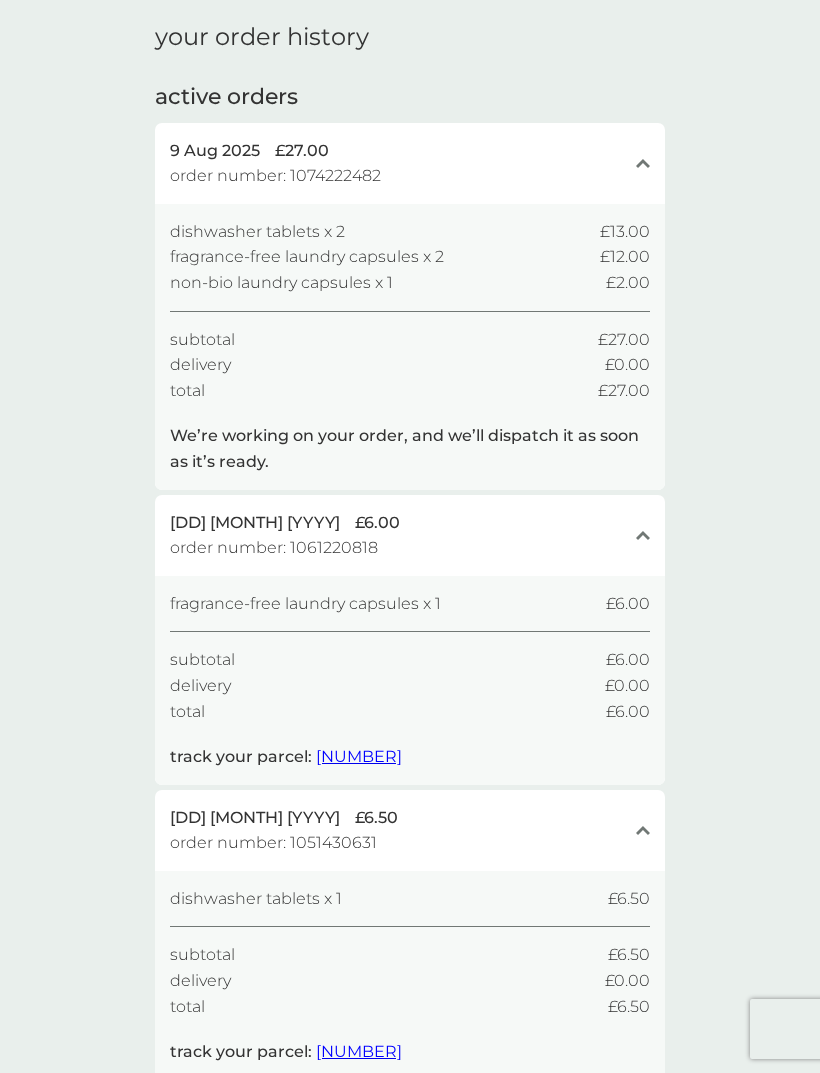 scroll, scrollTop: 0, scrollLeft: 0, axis: both 